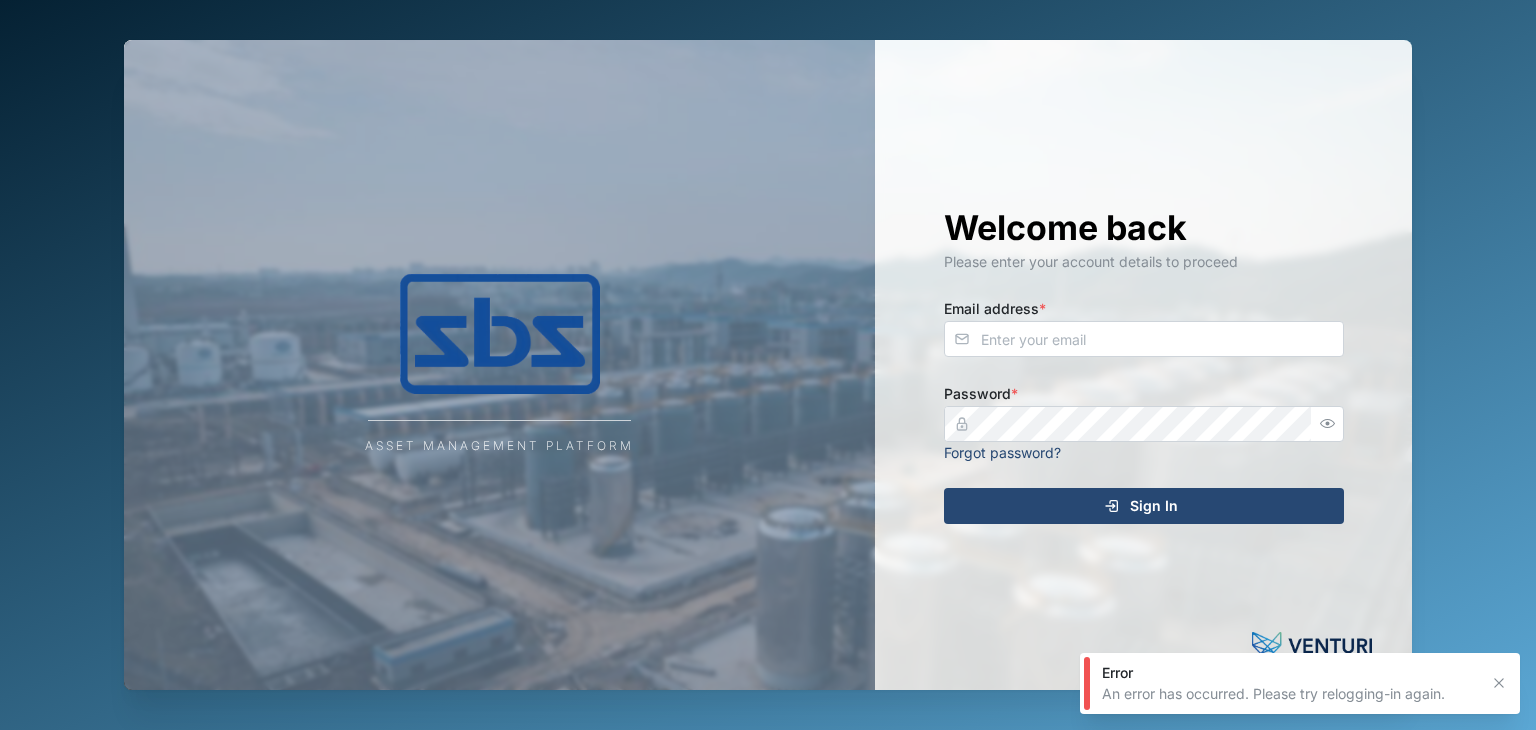 scroll, scrollTop: 0, scrollLeft: 0, axis: both 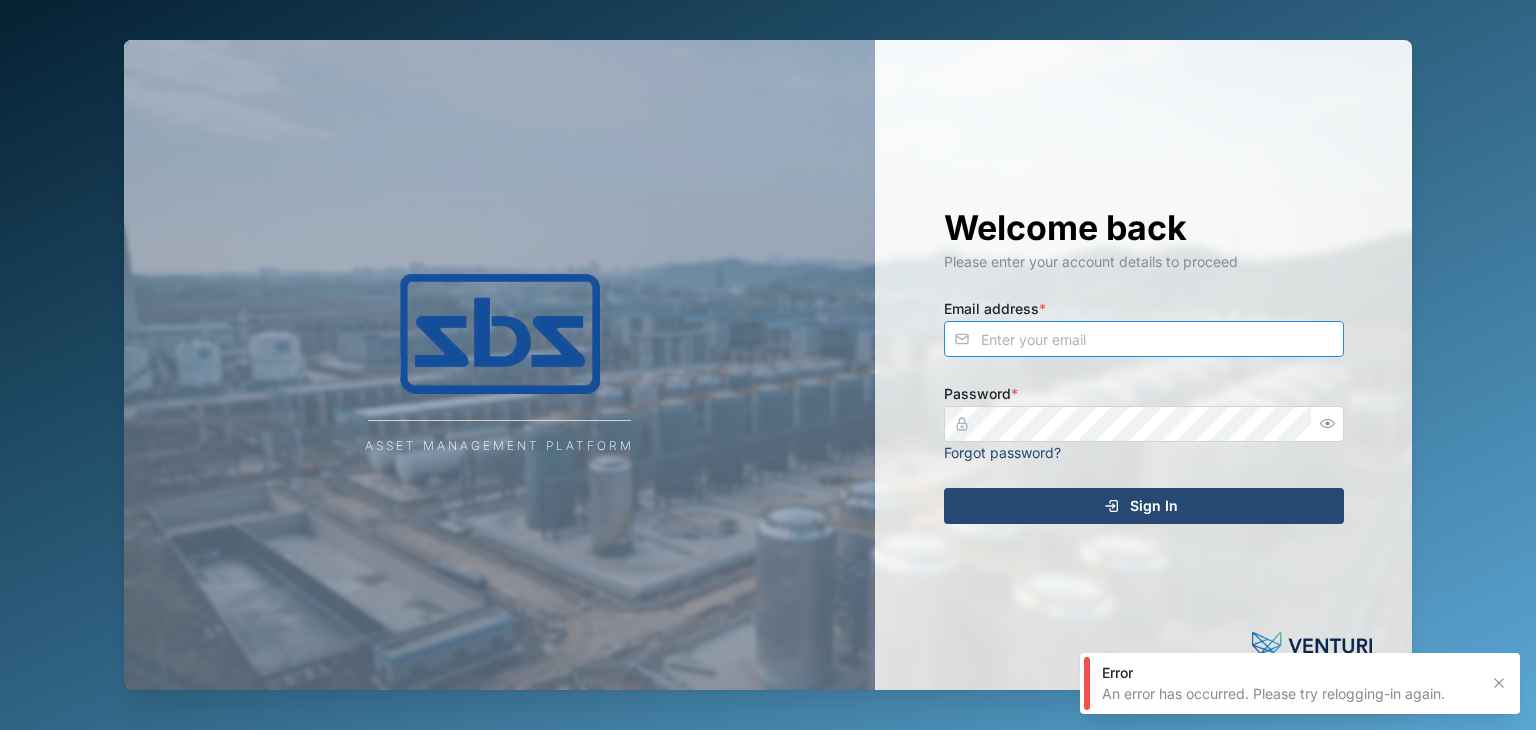 type on "[EMAIL_ADDRESS][DOMAIN_NAME]" 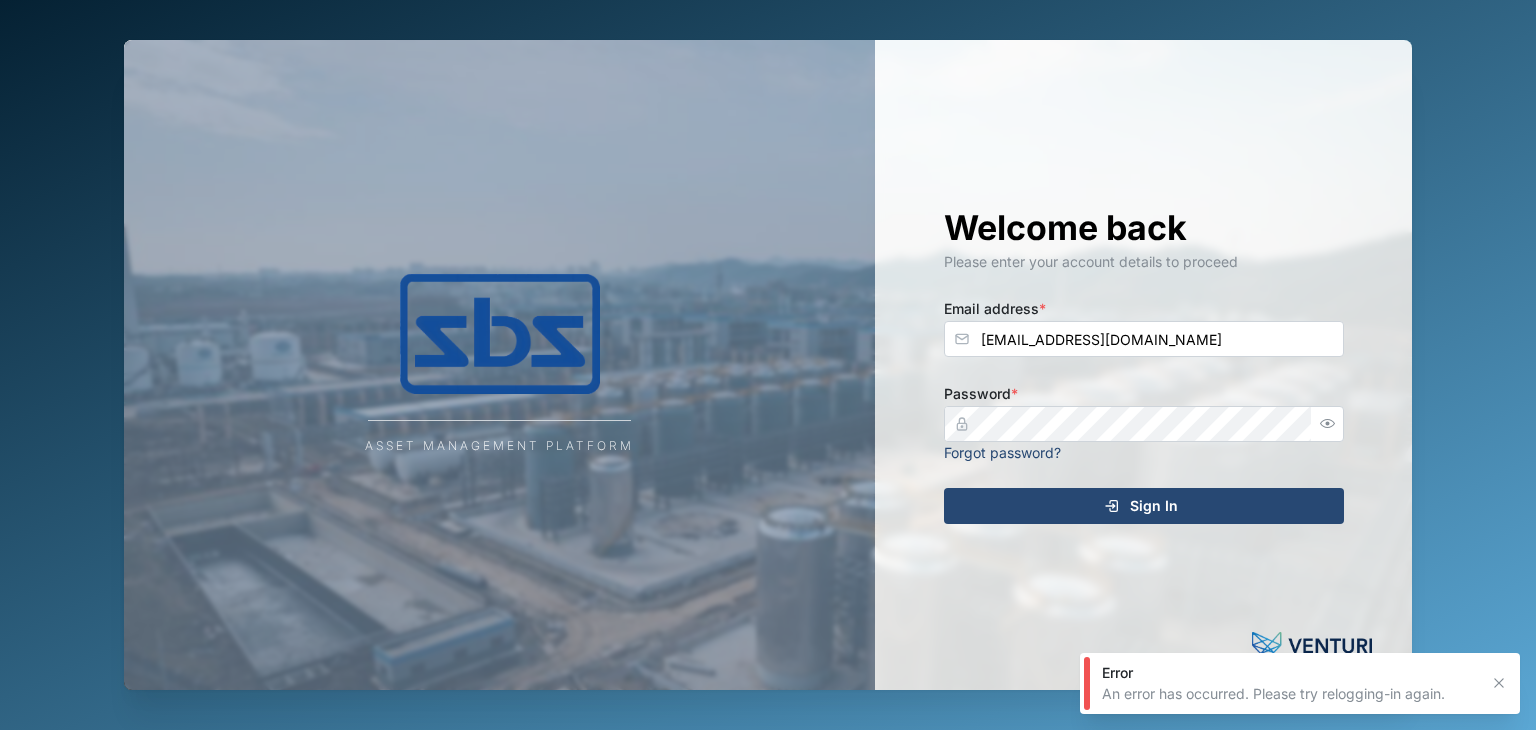 click on "Sign In" at bounding box center [1154, 506] 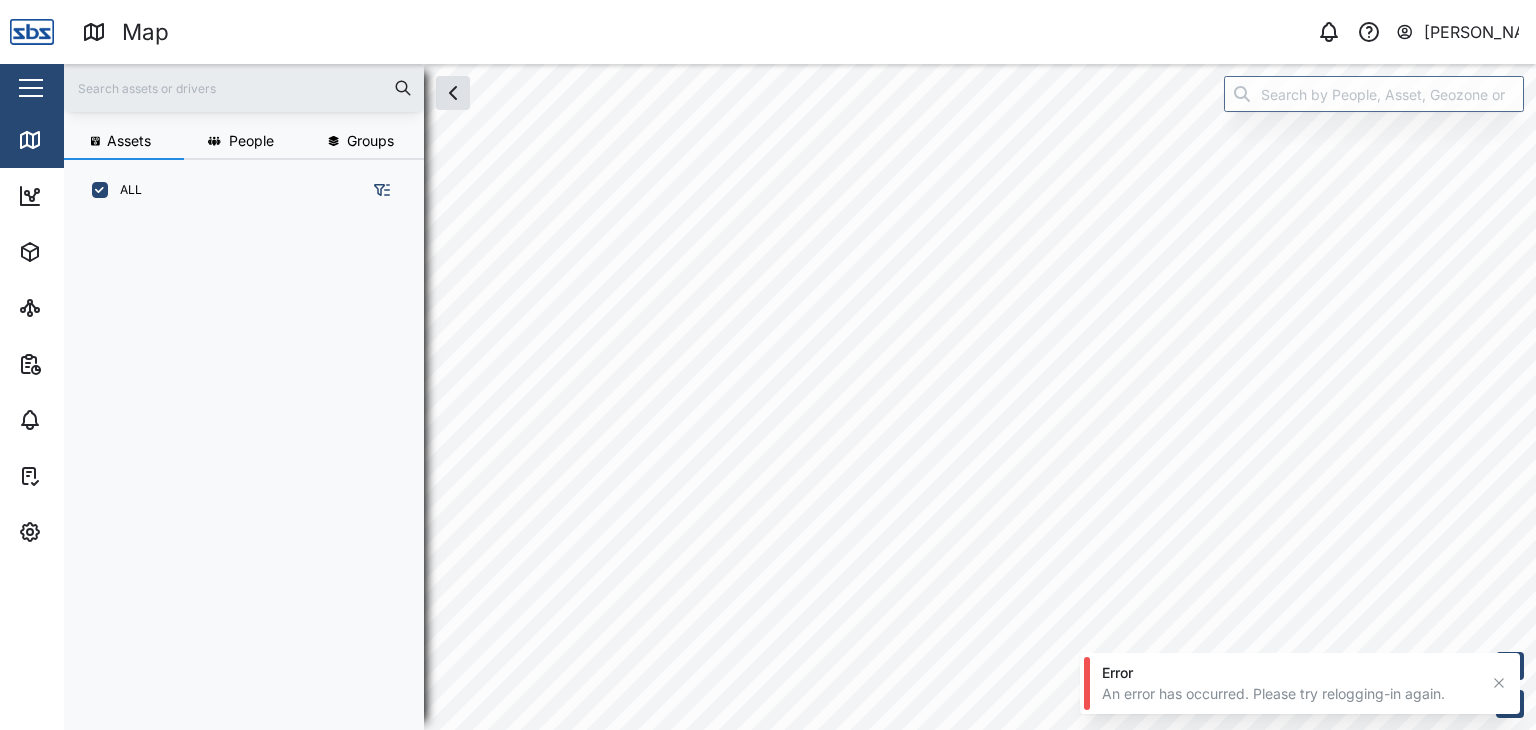 scroll, scrollTop: 16, scrollLeft: 16, axis: both 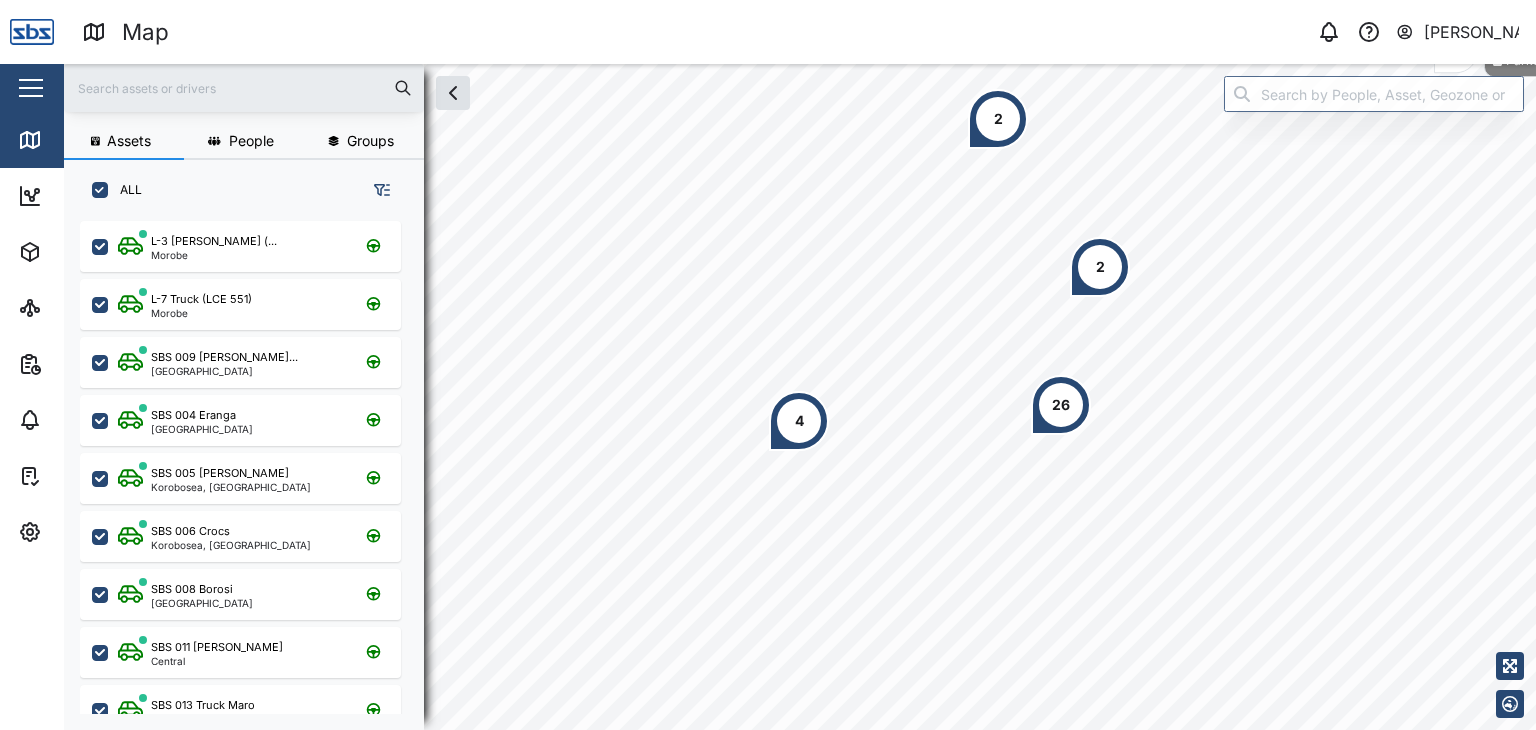click at bounding box center [244, 88] 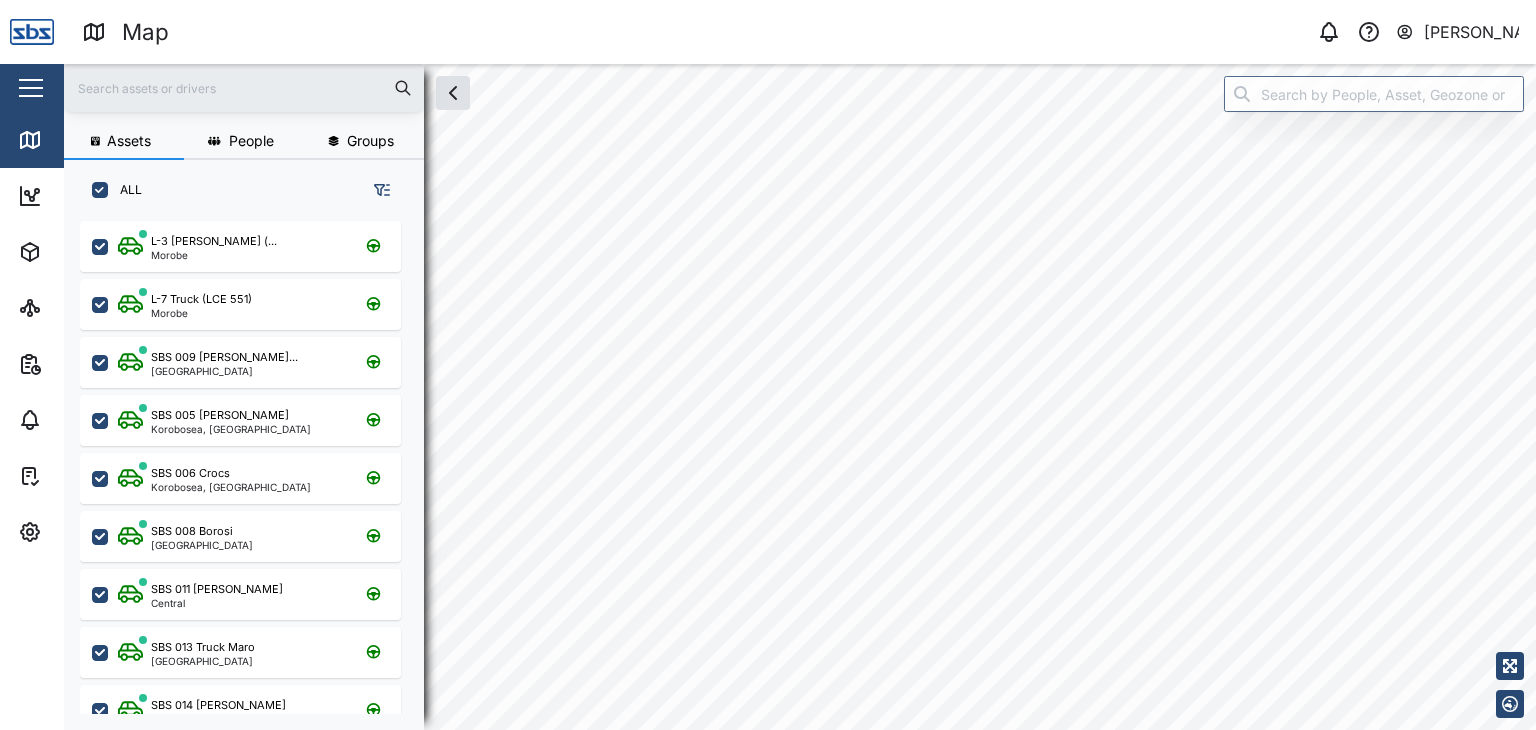 click at bounding box center [244, 88] 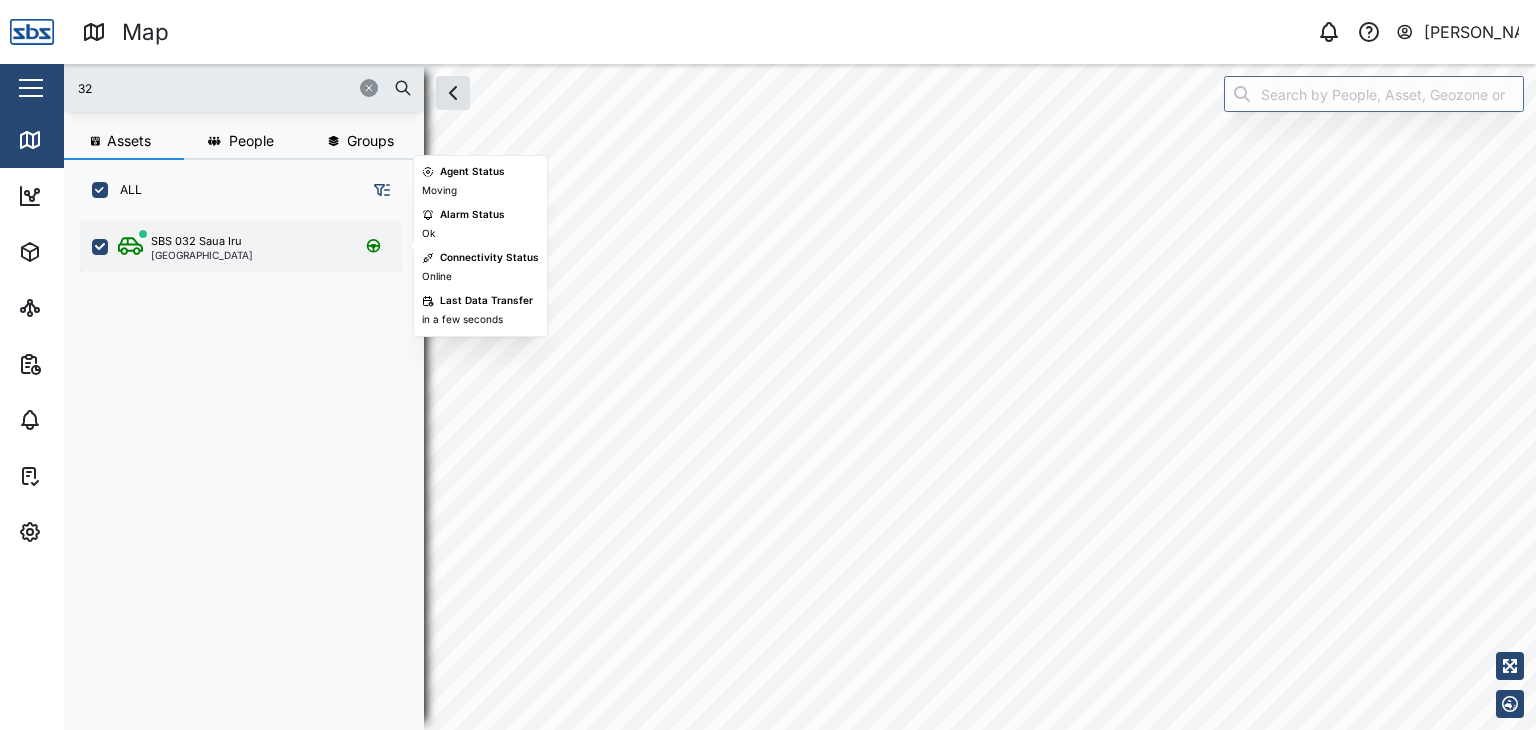 click on "SBS 032 Saua Iru" at bounding box center (196, 241) 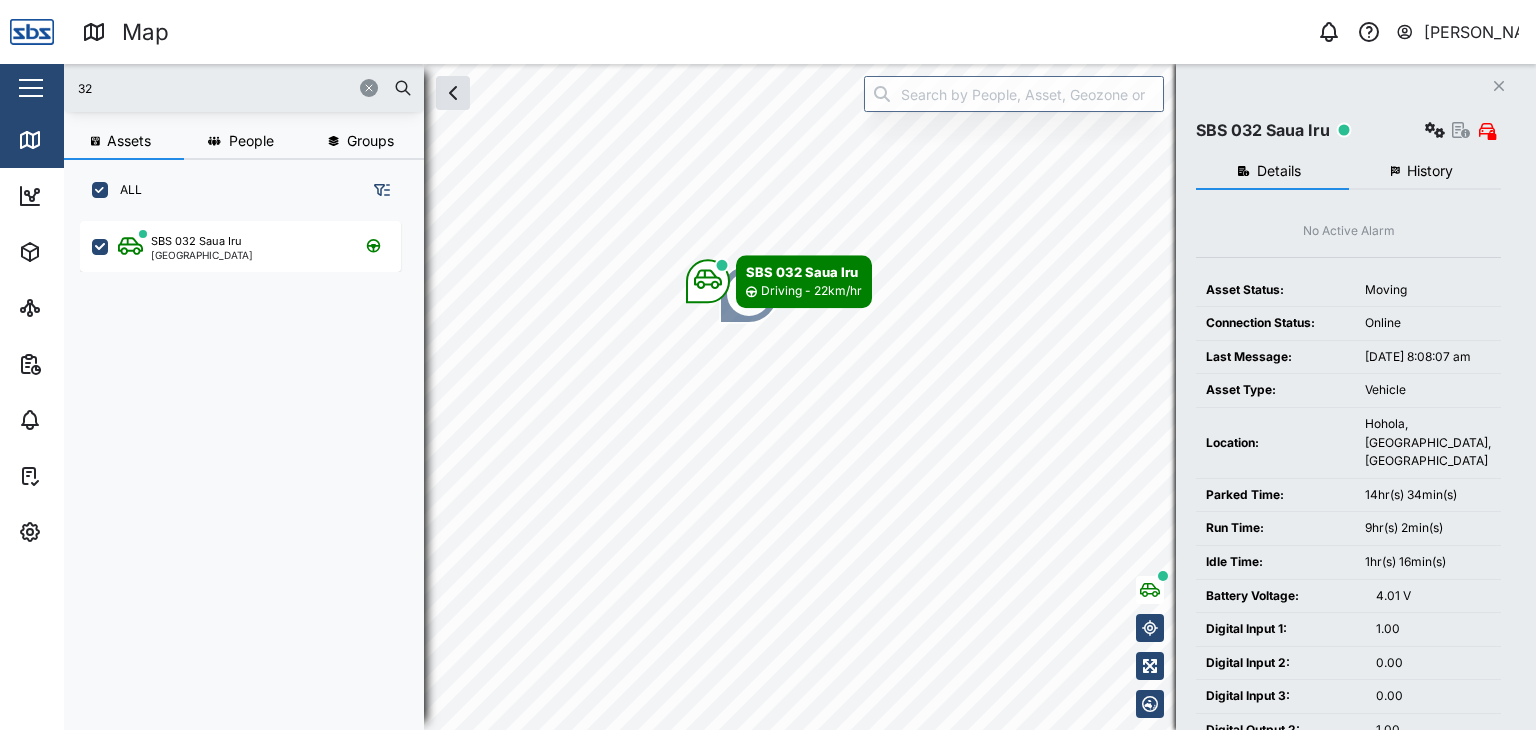 click on "2" at bounding box center [749, 294] 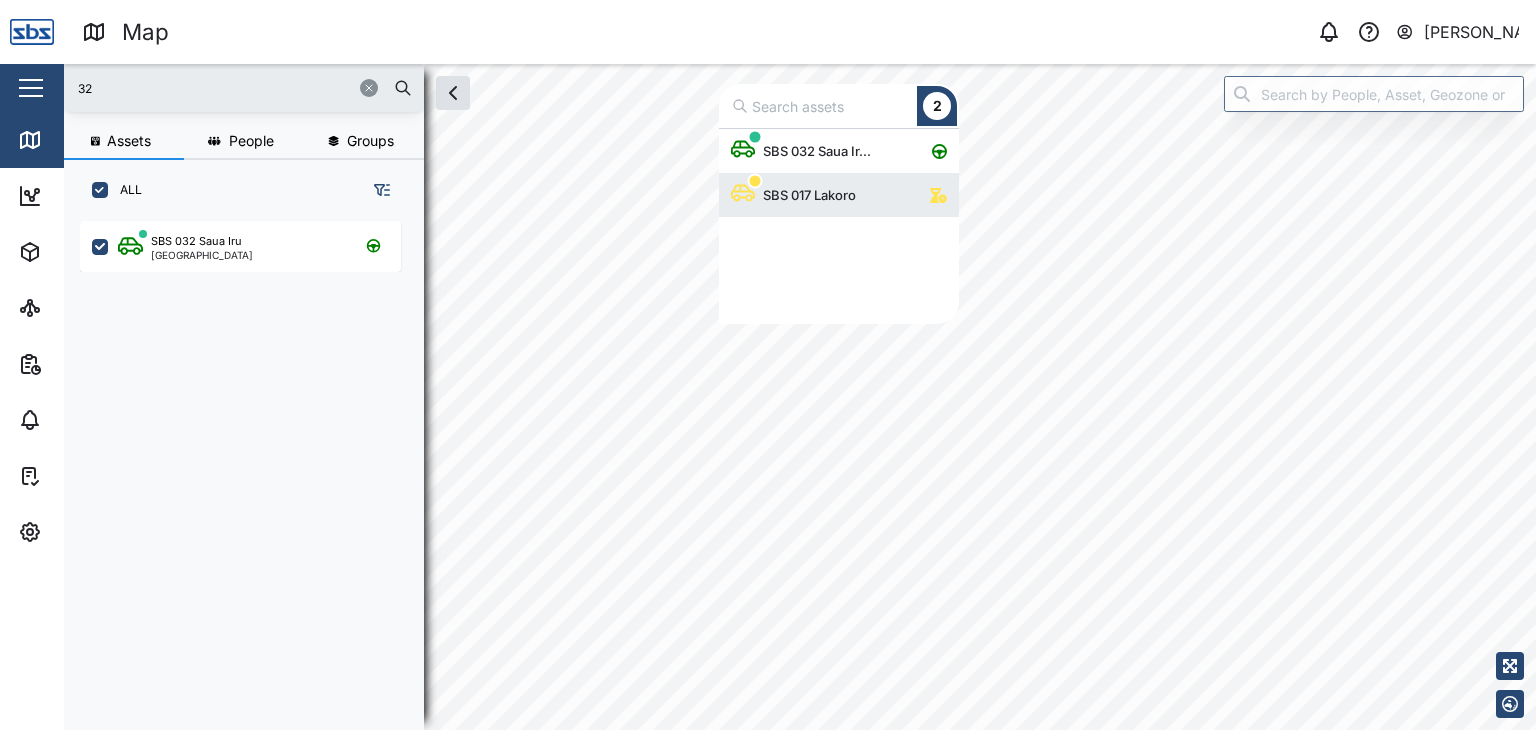 scroll, scrollTop: 16, scrollLeft: 16, axis: both 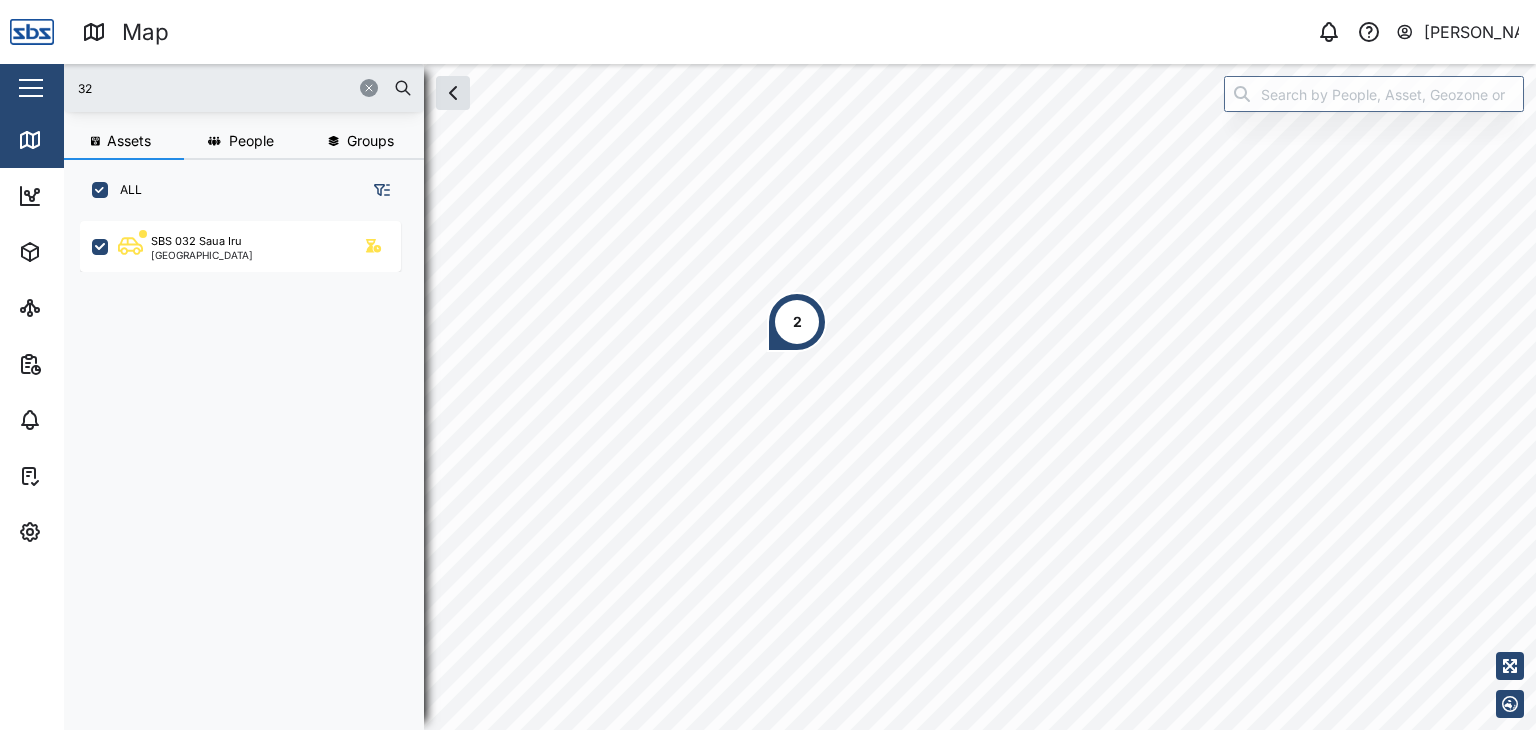 drag, startPoint x: 111, startPoint y: 85, endPoint x: 78, endPoint y: 82, distance: 33.13608 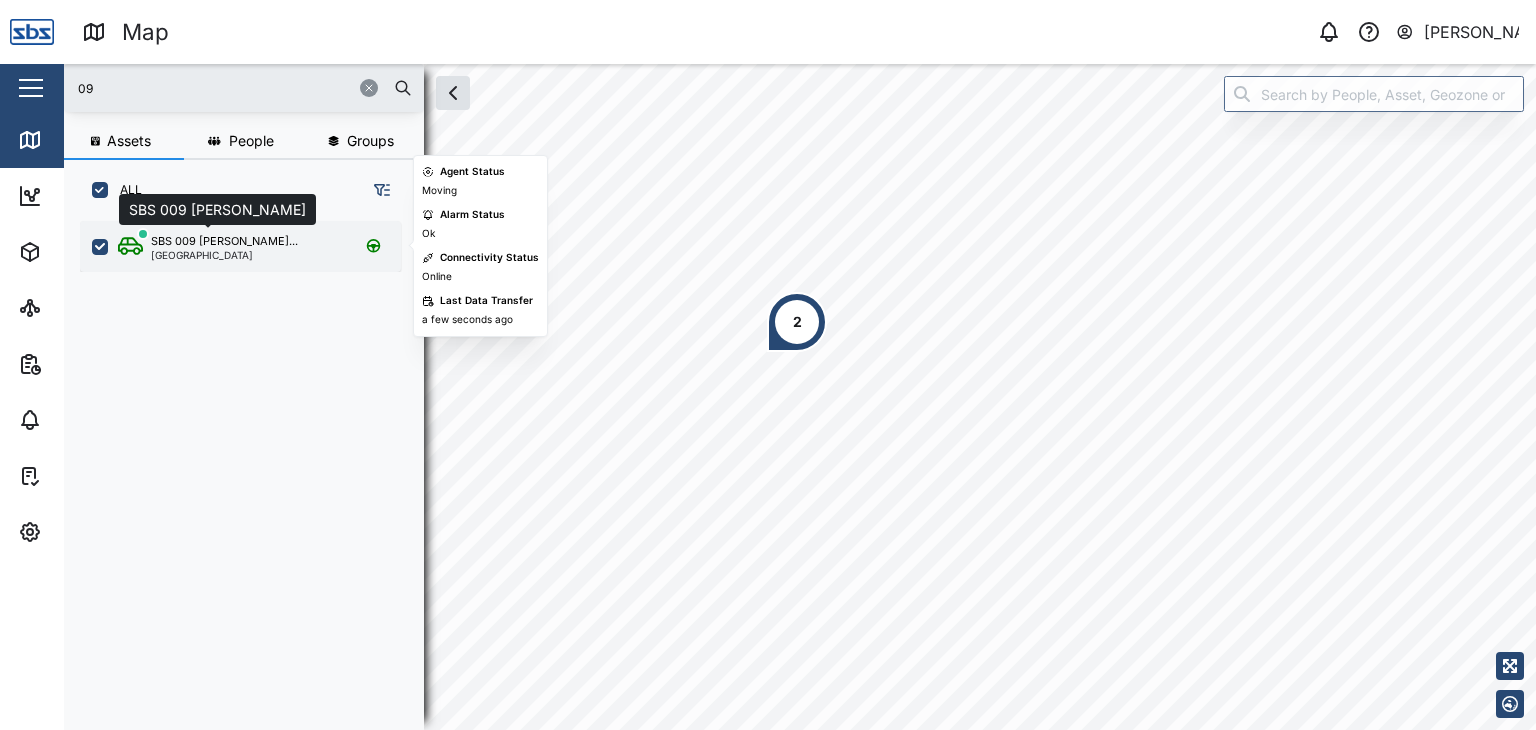 click on "SBS  009  [PERSON_NAME]..." at bounding box center [224, 241] 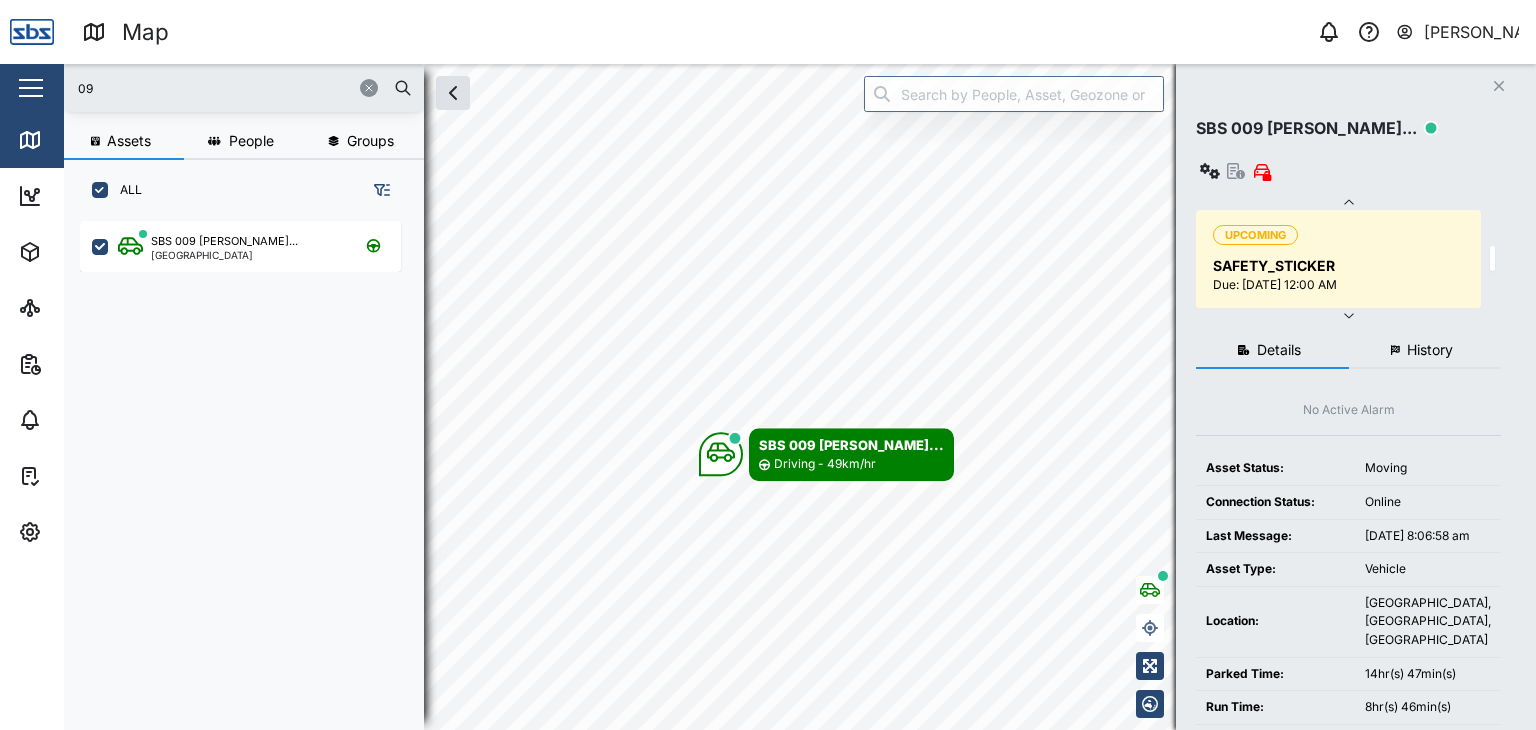 drag, startPoint x: 104, startPoint y: 89, endPoint x: 73, endPoint y: 89, distance: 31 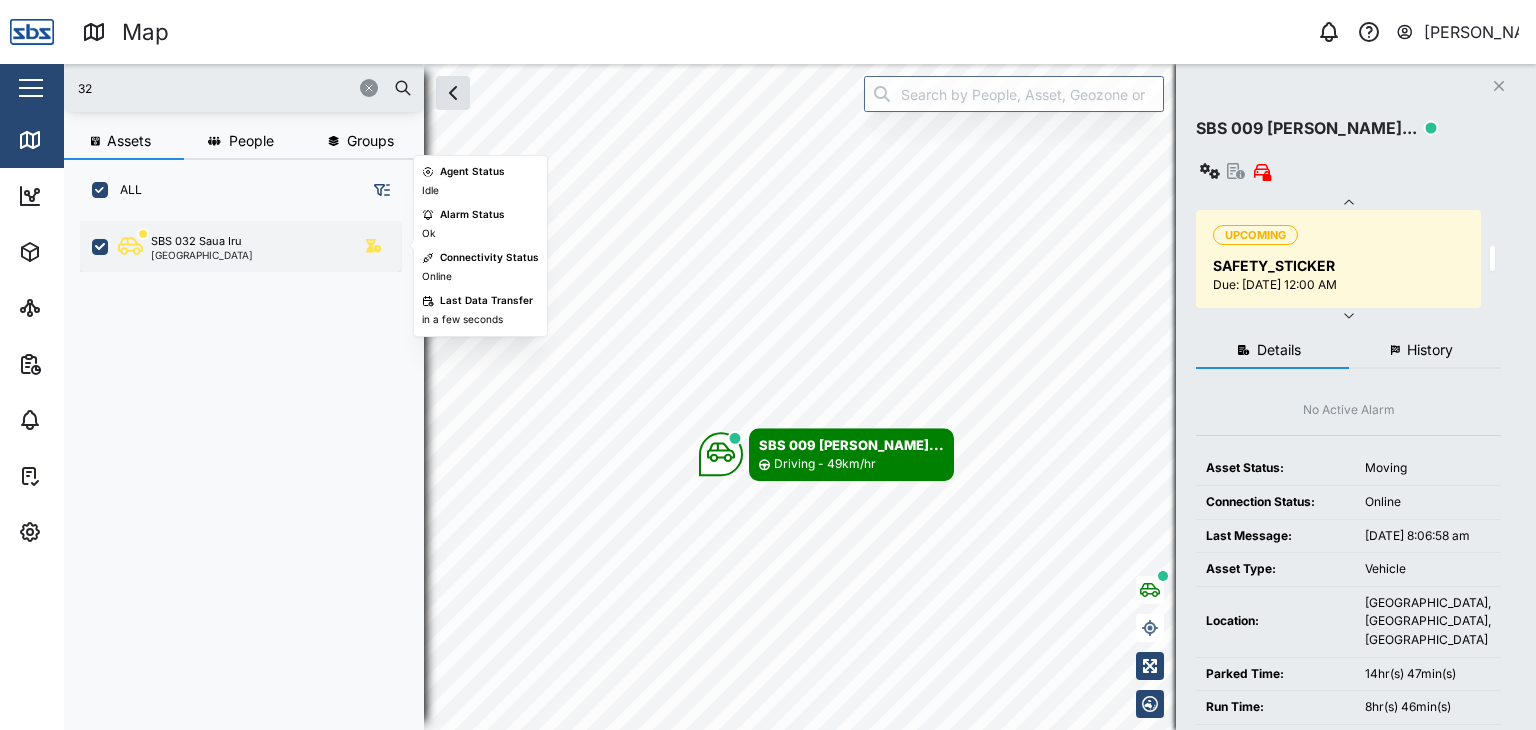 type on "32" 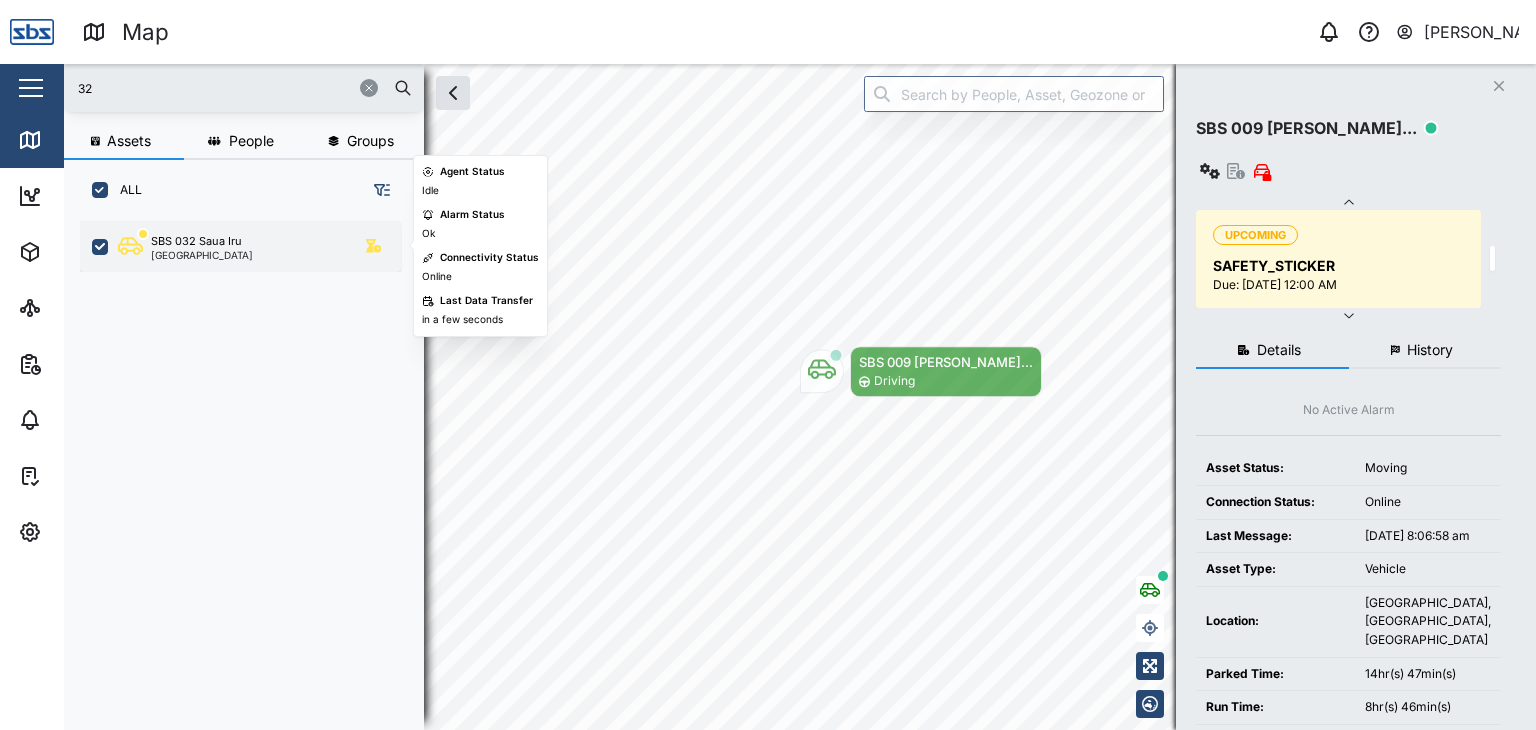 click on "SBS 032 Saua Iru" at bounding box center (196, 241) 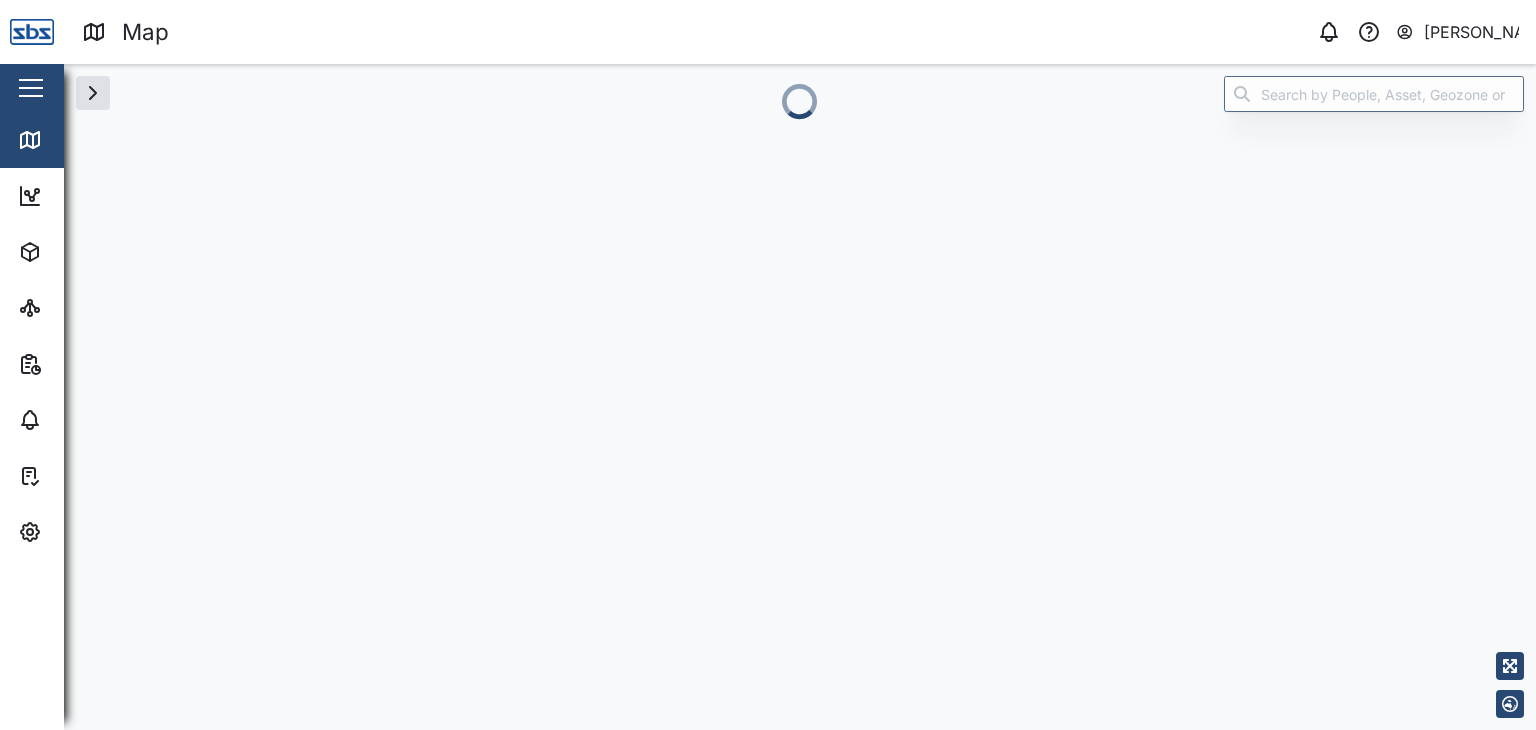 scroll, scrollTop: 0, scrollLeft: 0, axis: both 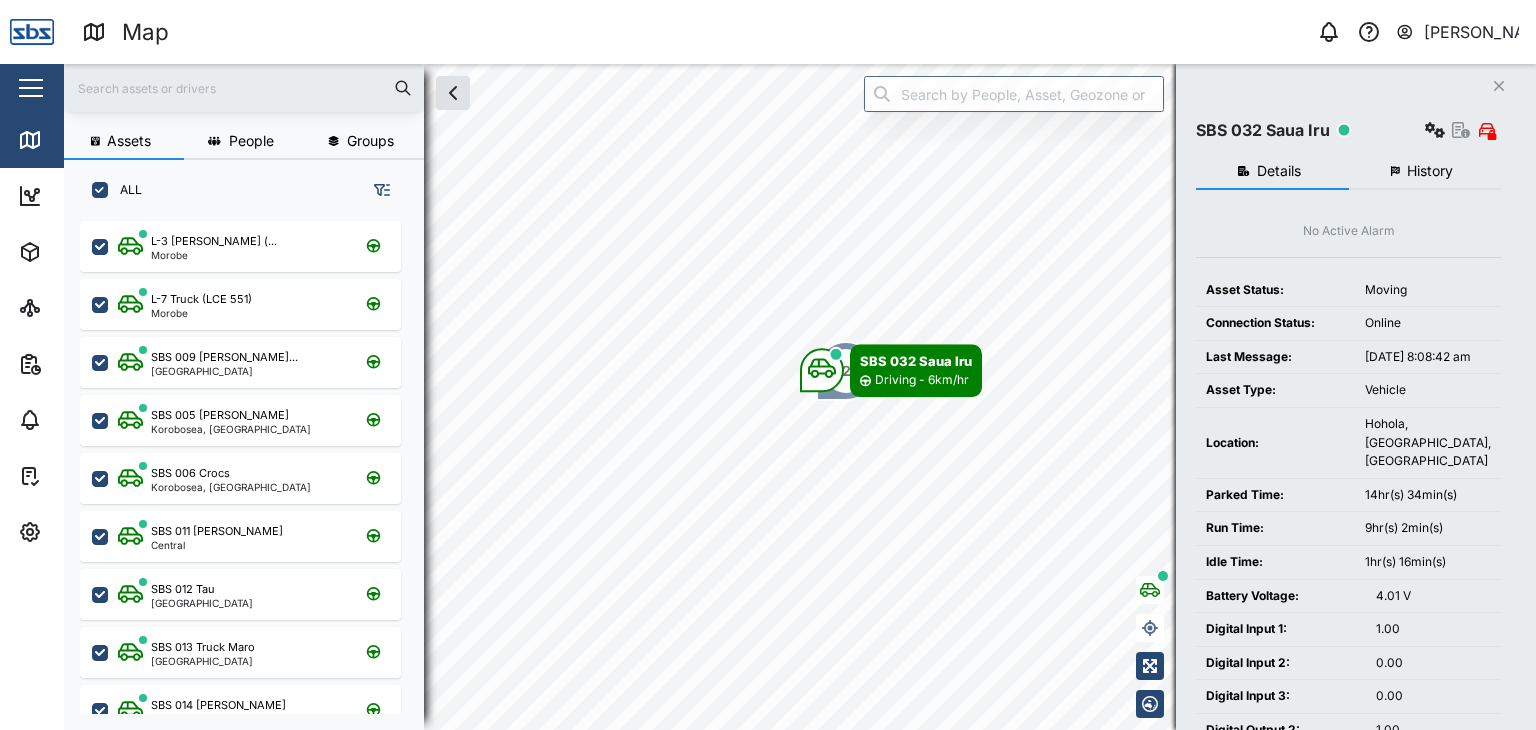 click on "History" at bounding box center [1430, 171] 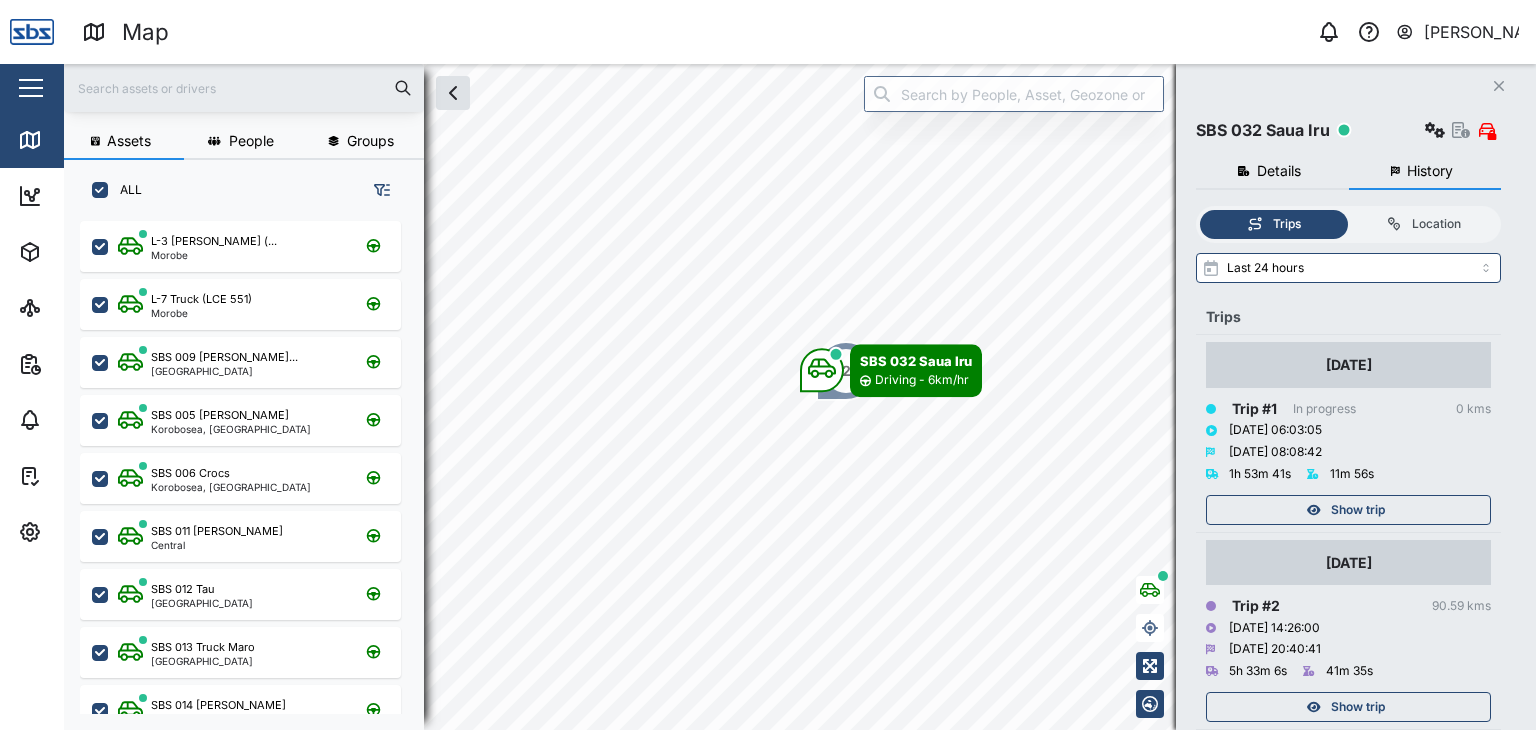 click on "Show trip" at bounding box center (1346, 510) 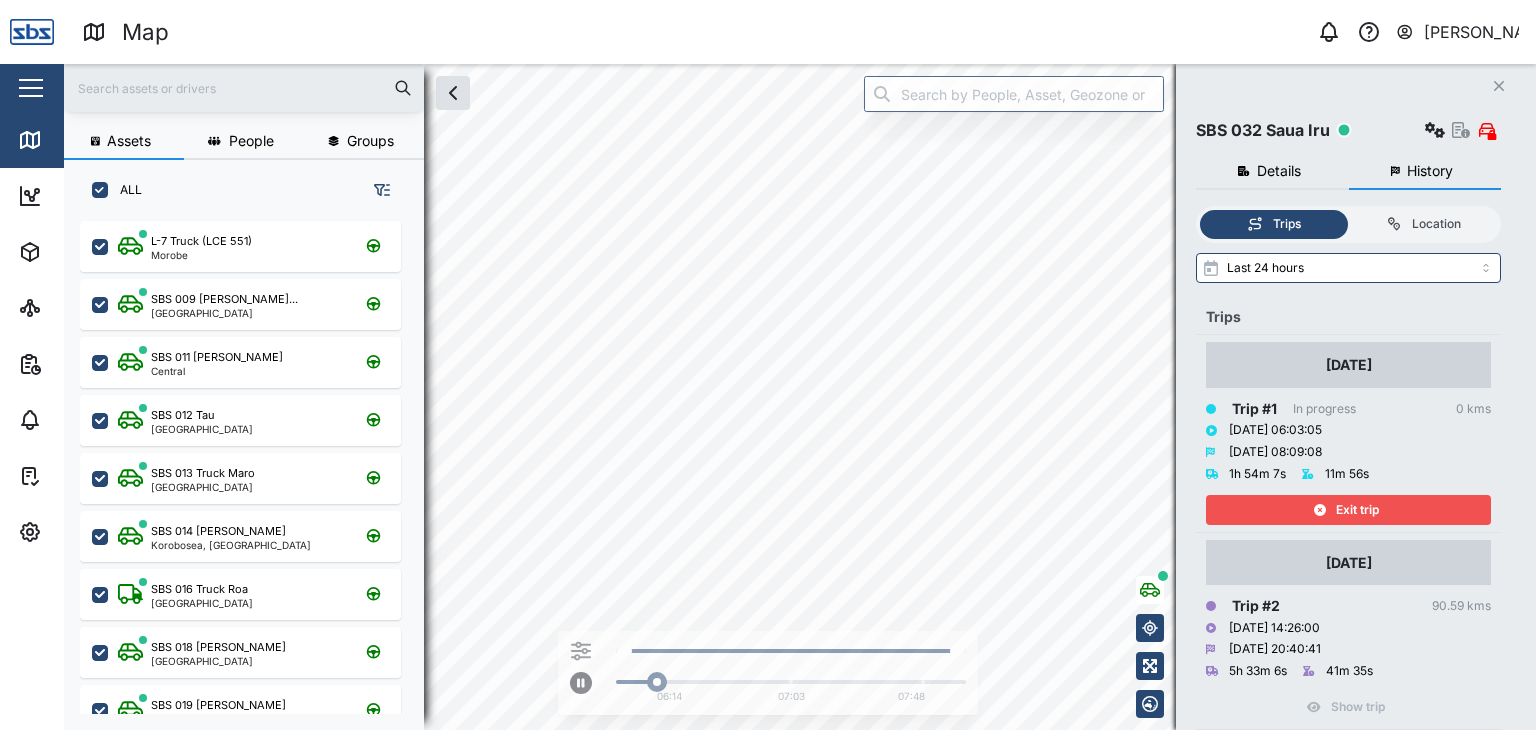 click on "Assets People Groups ALL L-7  Truck (LCE 551)
Morobe SBS  009  Simon Sala...
Port Moresby SBS 011 Nigel
Central SBS 012 Tau
Port Moresby SBS 013 Truck Maro
Port Moresby SBS 014 Henry Korobosea,
Port Moresby SBS 016 Truck Roa
Port Moresby SBS 018 Steven G
Port Moresby SBS 019 Philip A
Port Moresby SBS 022 Keith
Port Moresby SBS 025 Campson Sapu...
Port Moresby SBS 026 Aloysius Kila Kila No. 2,
Port Moresby SBS 030  Ephraim (We... Korobosea,
Port Moresby SBS 032 Saua Iru
Port Moresby SBS 037 Jason P Korobosea,
Port Moresby TLM Korobosea,
Port Moresby SBS 006 Crocs Korobosea,
Port Moresby SBS 007 David (Port ...
Central SBS 008 Borosi SBS 015 Ovia" at bounding box center [800, 397] 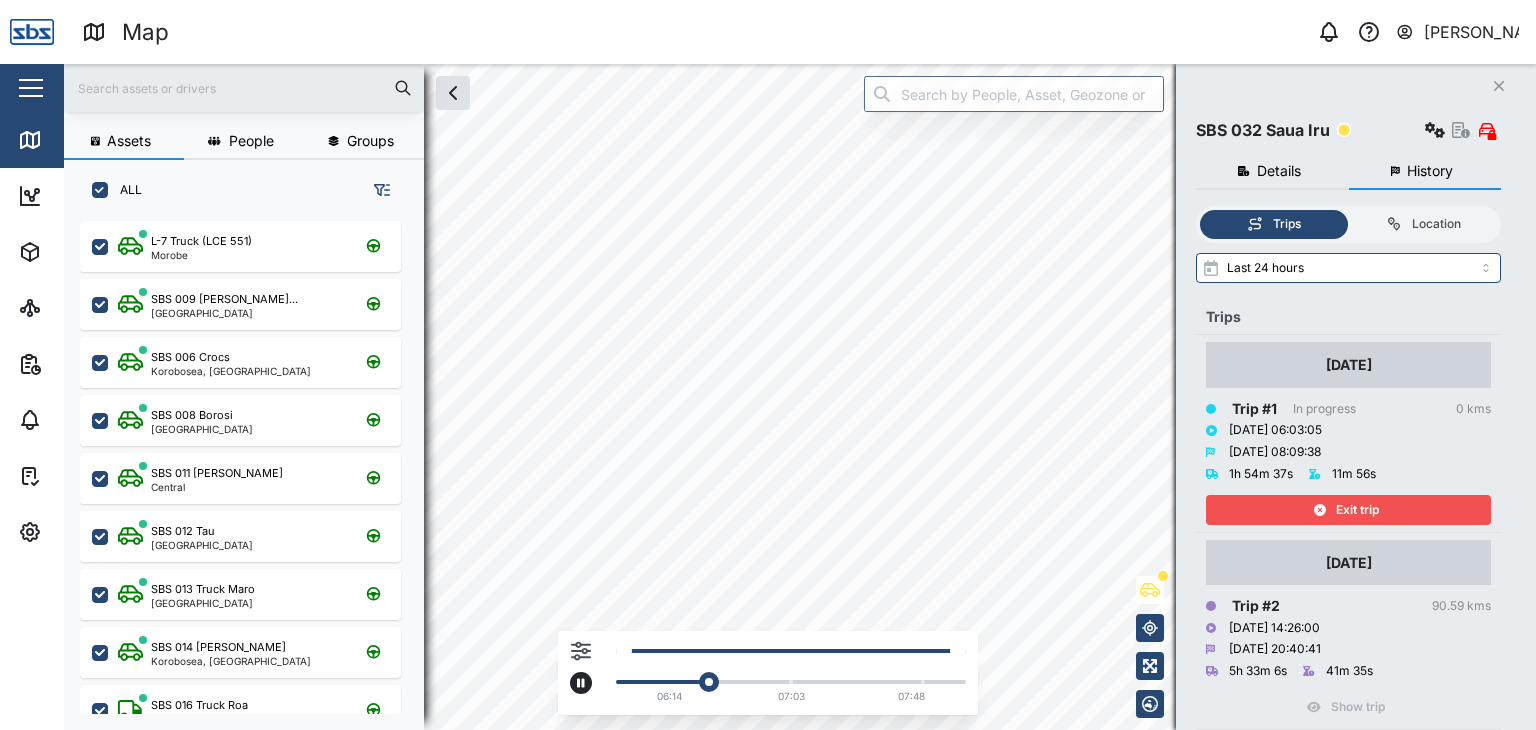 click on "06:14 07:03 07:48" at bounding box center [800, 397] 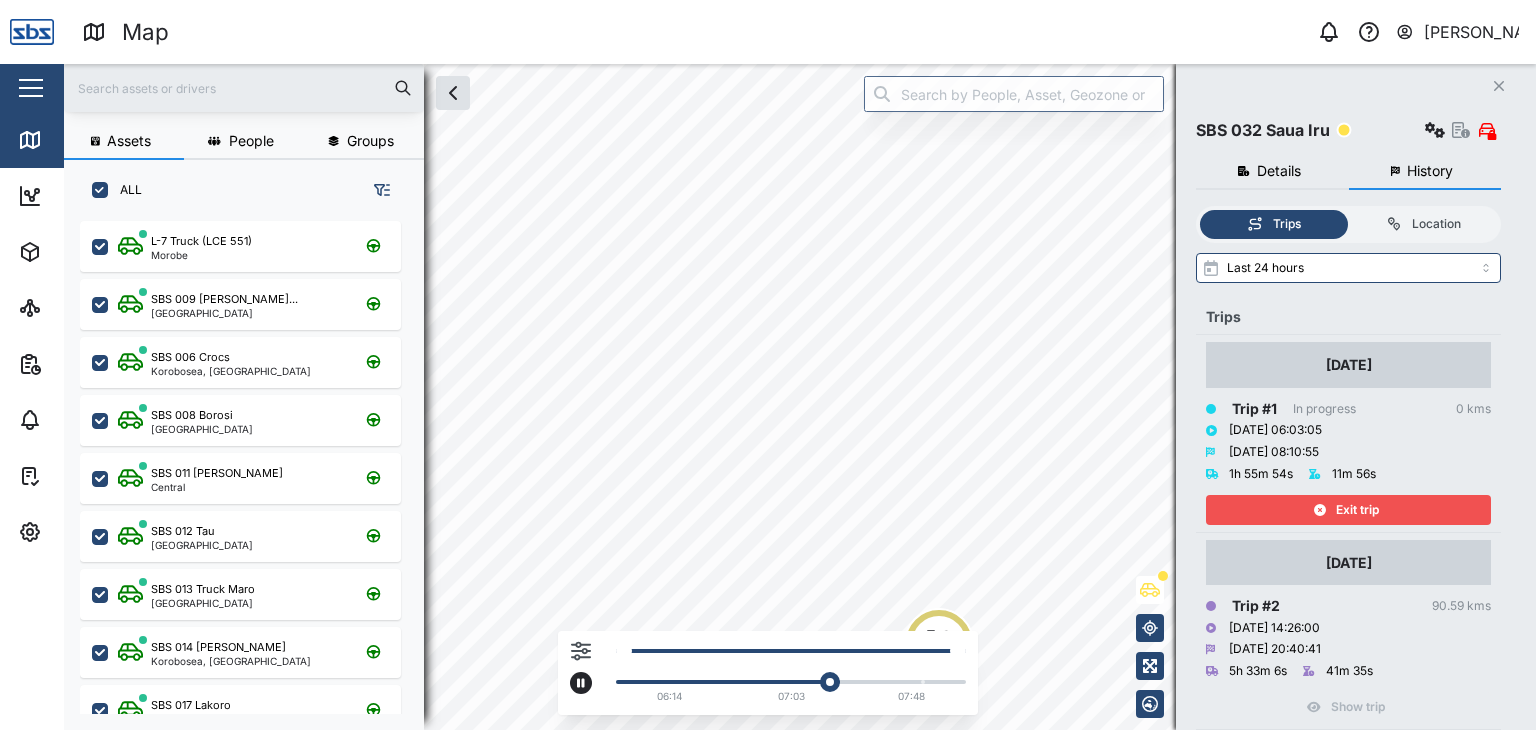 click on "Map 0 Vijay Kumar Close Map Dashboard Assets ATS Camera Generator Personnel Power meter Tanks Vehicles Other Assets Sites Reports Viewer Scheduled Generated Alarms Tasks Settings Agent config Agent groups Alarm actions Geozones Organisation Sites Users User groups Assets People Groups ALL L-7  Truck (LCE 551)
Morobe SBS  009  Simon Sala...
Port Moresby SBS 006 Crocs Korobosea,
Port Moresby SBS 008 Borosi
Port Moresby SBS 011 Nigel
Central SBS 012 Tau
Port Moresby SBS 013 Truck Maro
Port Moresby SBS 014 Henry Korobosea,
Port Moresby SBS 017 Lakoro
Port Moresby SBS 018 Steven G
Port Moresby SBS 019 Philip A
Port Moresby SBS 021 Igo Hegoi
Port Moresby SBS 022 Keith
Port Moresby SBS 025 Campson Sapu... SBS 026 Aloysius SBS 015 Ovia" at bounding box center [768, 365] 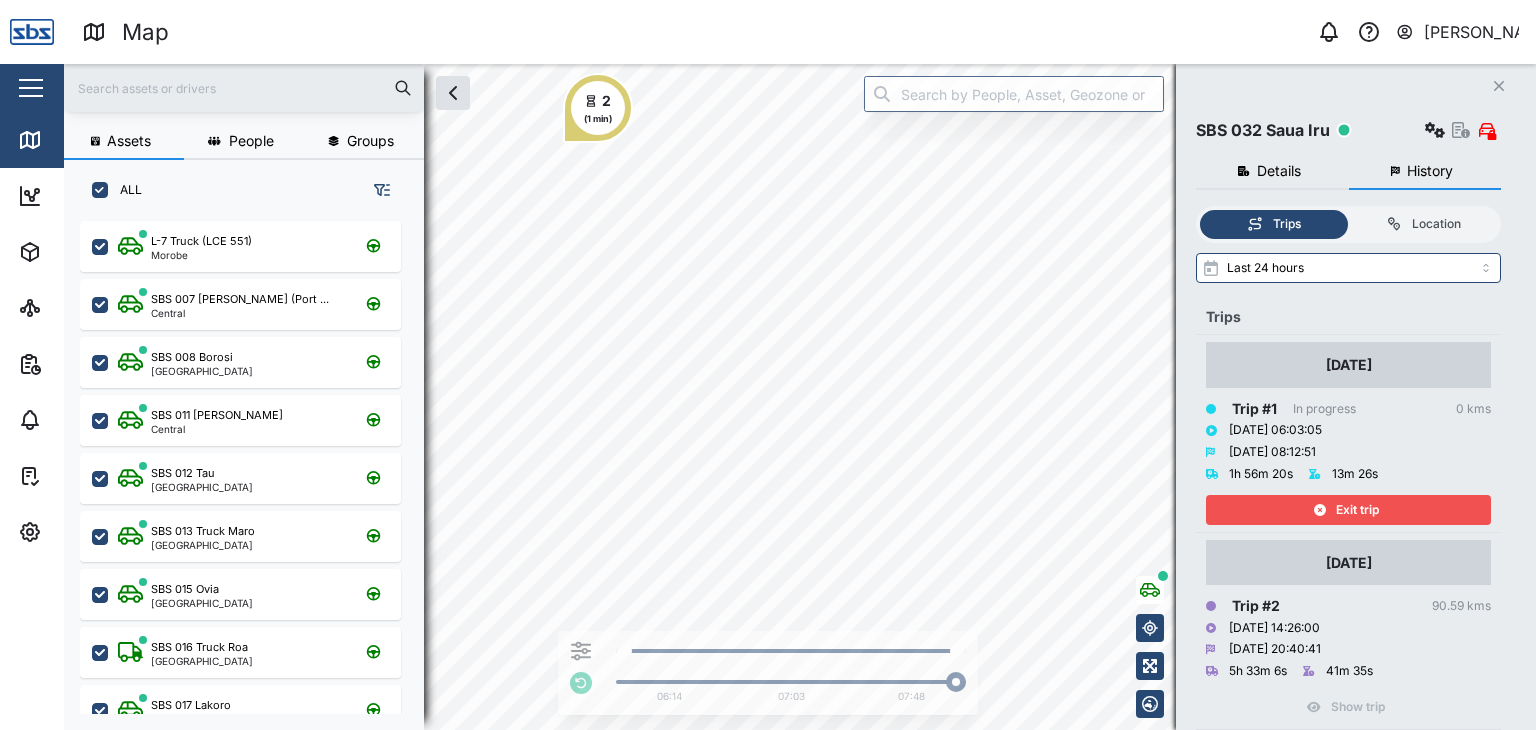 click on "Exit trip" at bounding box center [1346, 510] 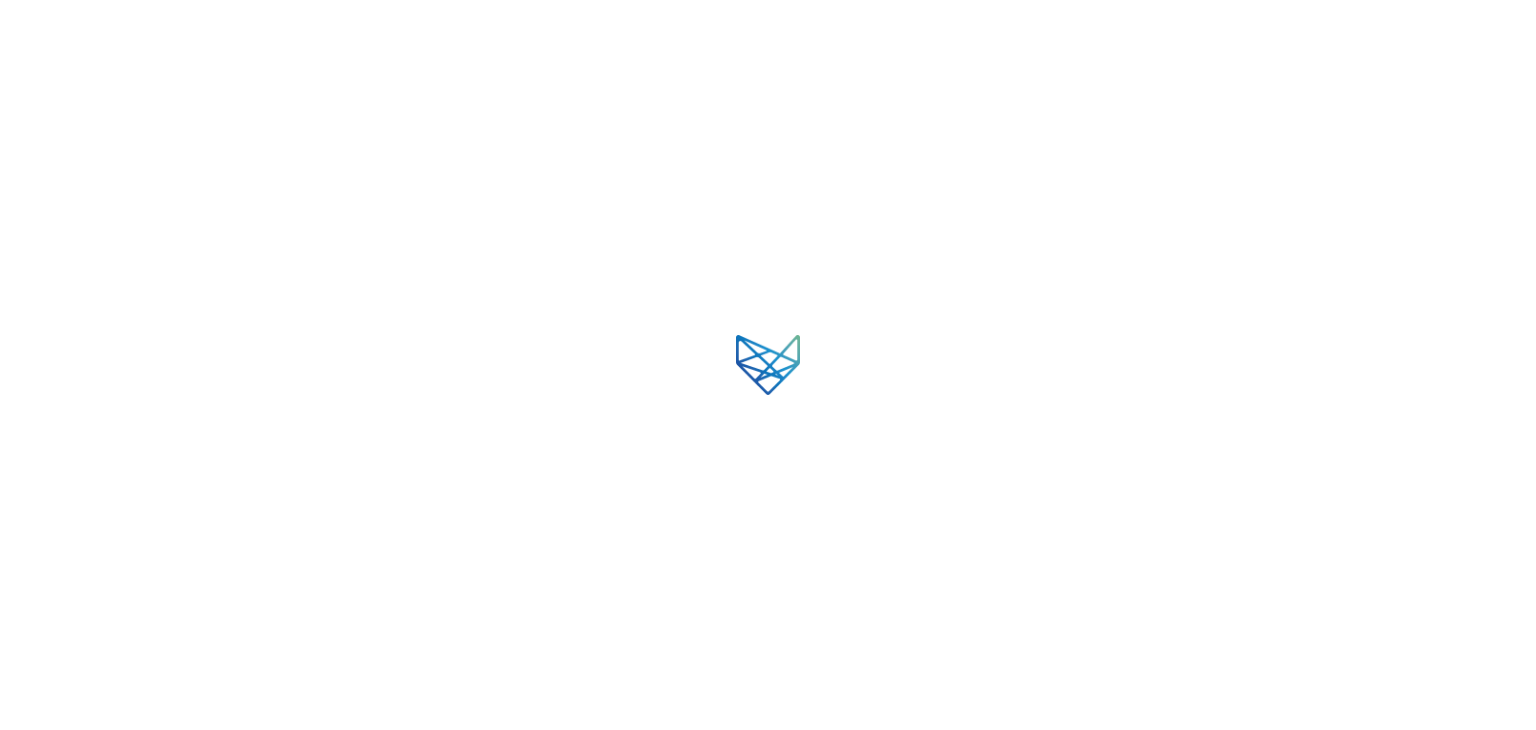 scroll, scrollTop: 0, scrollLeft: 0, axis: both 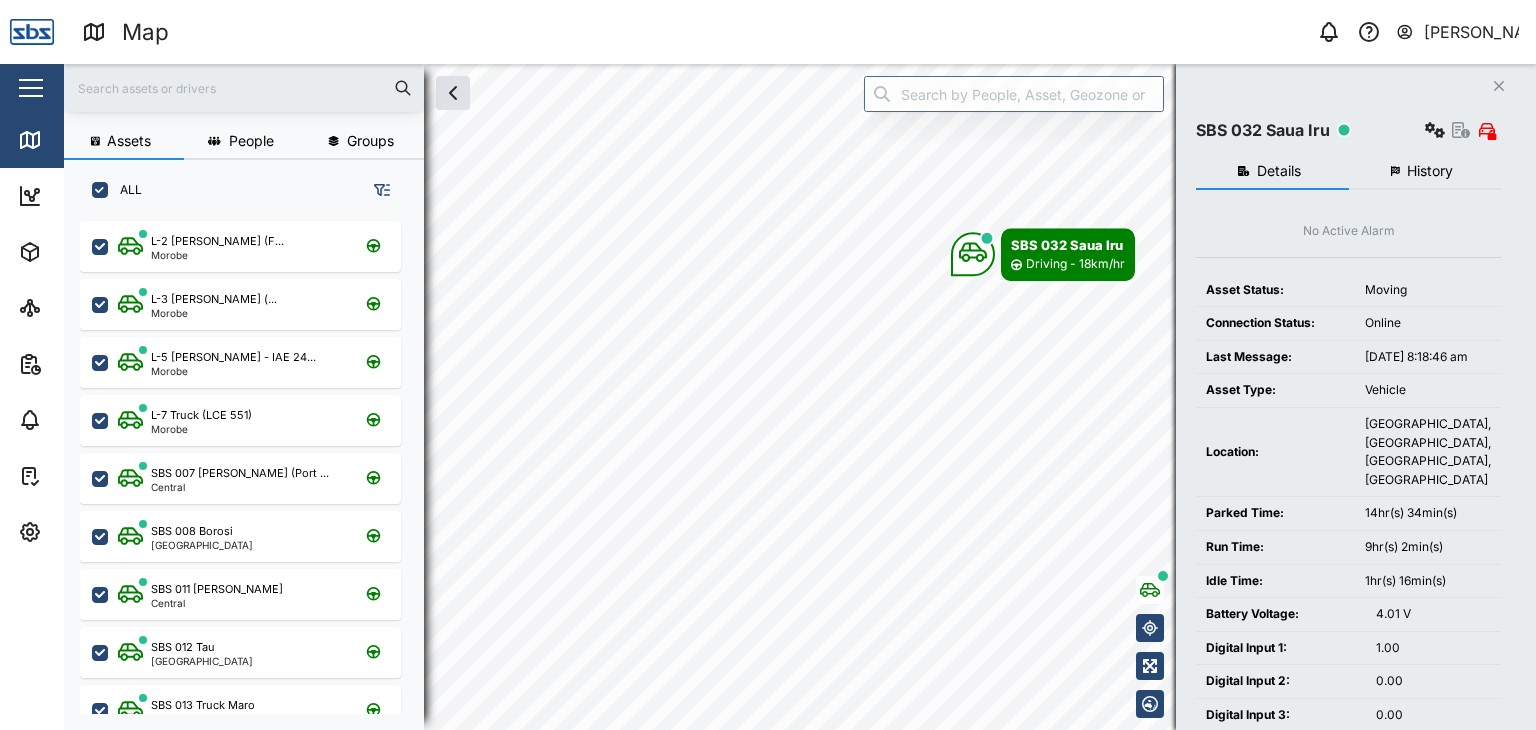 click at bounding box center (244, 88) 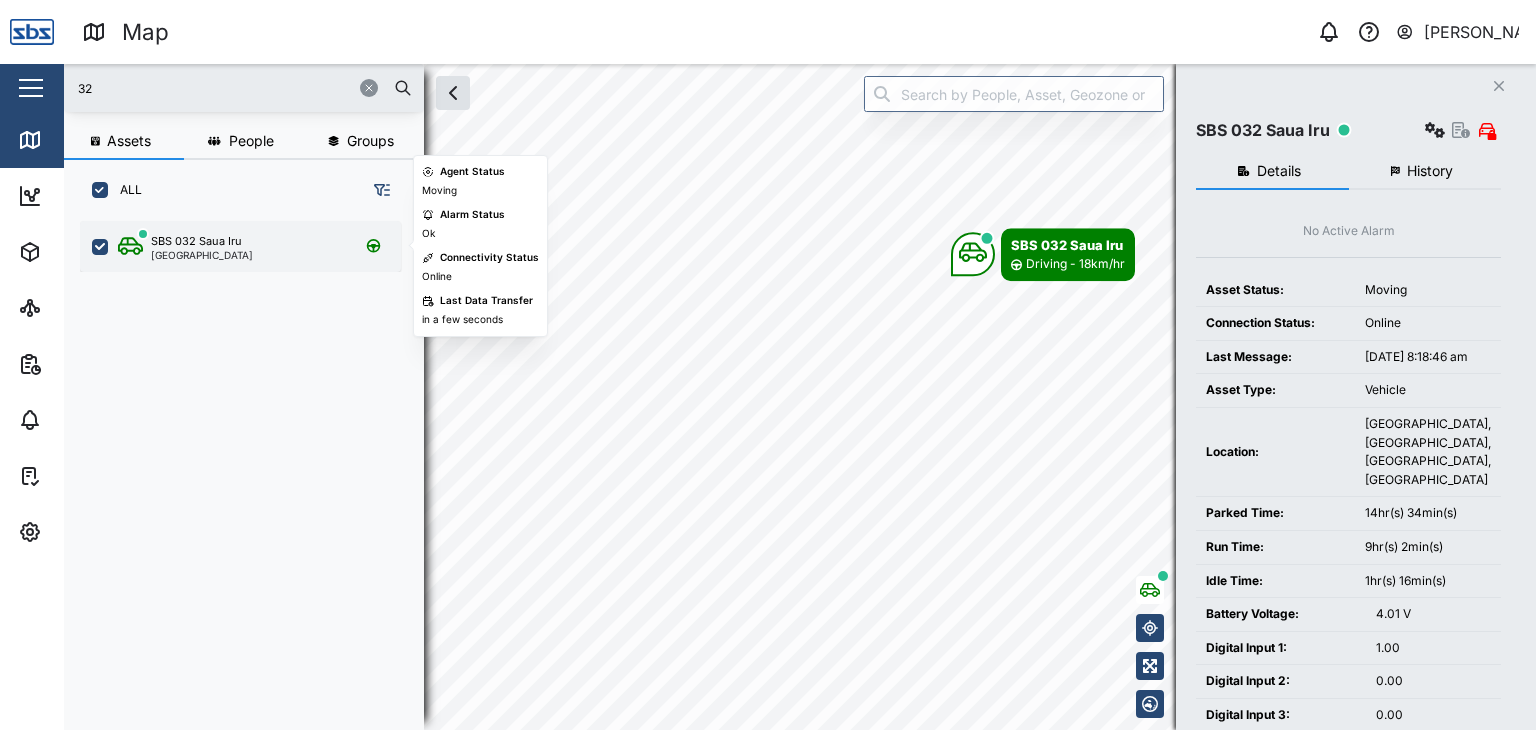 click on "SBS 032 Saua Iru" at bounding box center [196, 241] 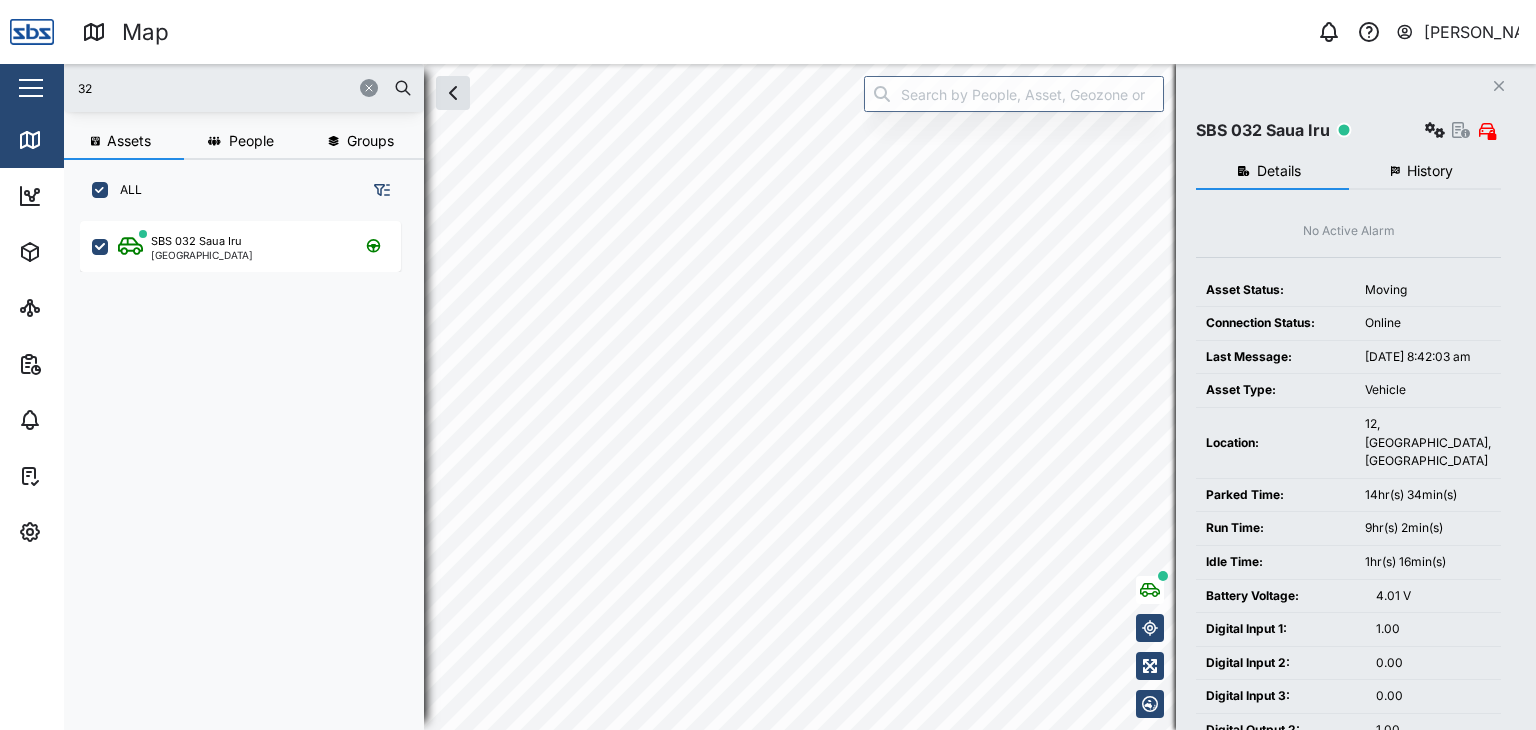 drag, startPoint x: 119, startPoint y: 81, endPoint x: 17, endPoint y: 70, distance: 102.59142 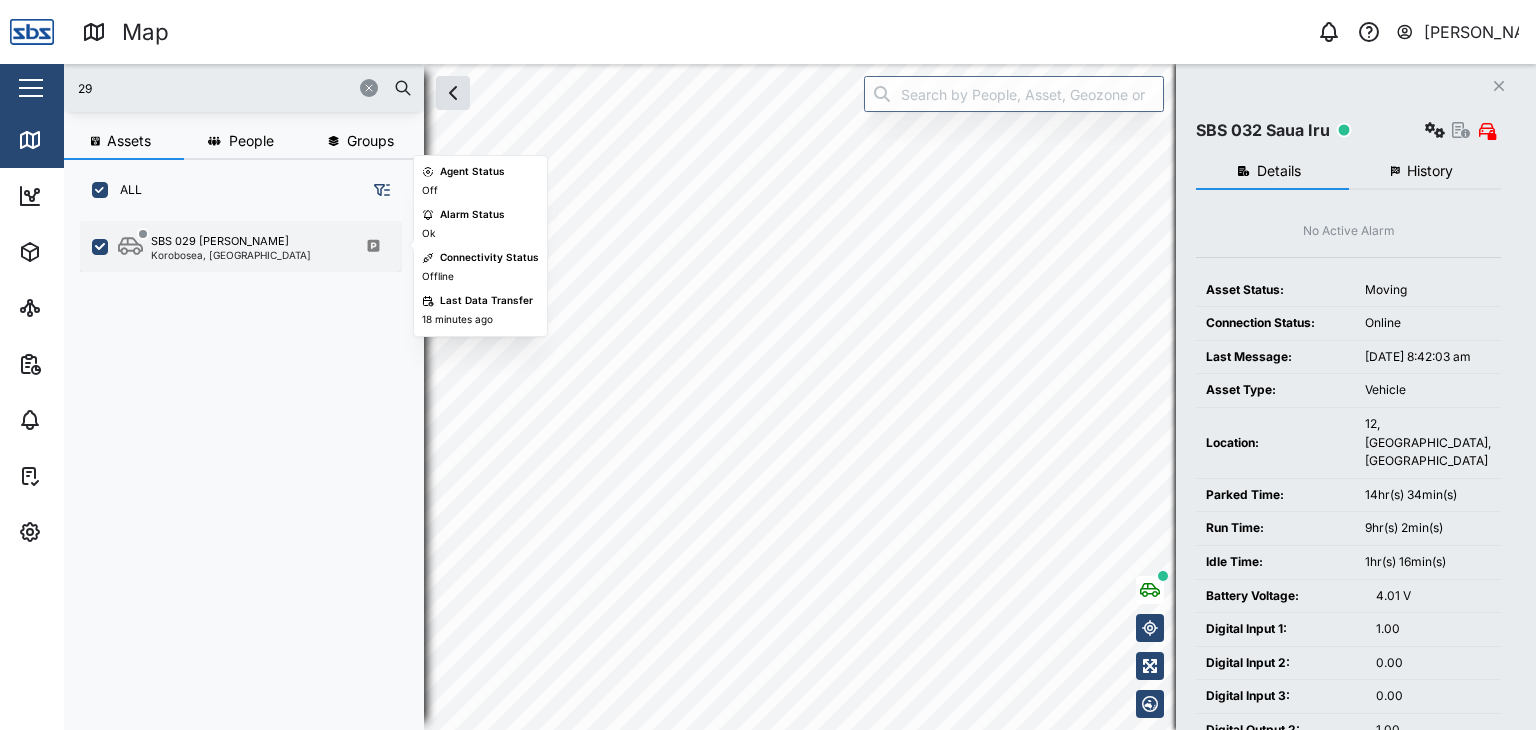 click on "Korobosea,
[GEOGRAPHIC_DATA]" at bounding box center [231, 255] 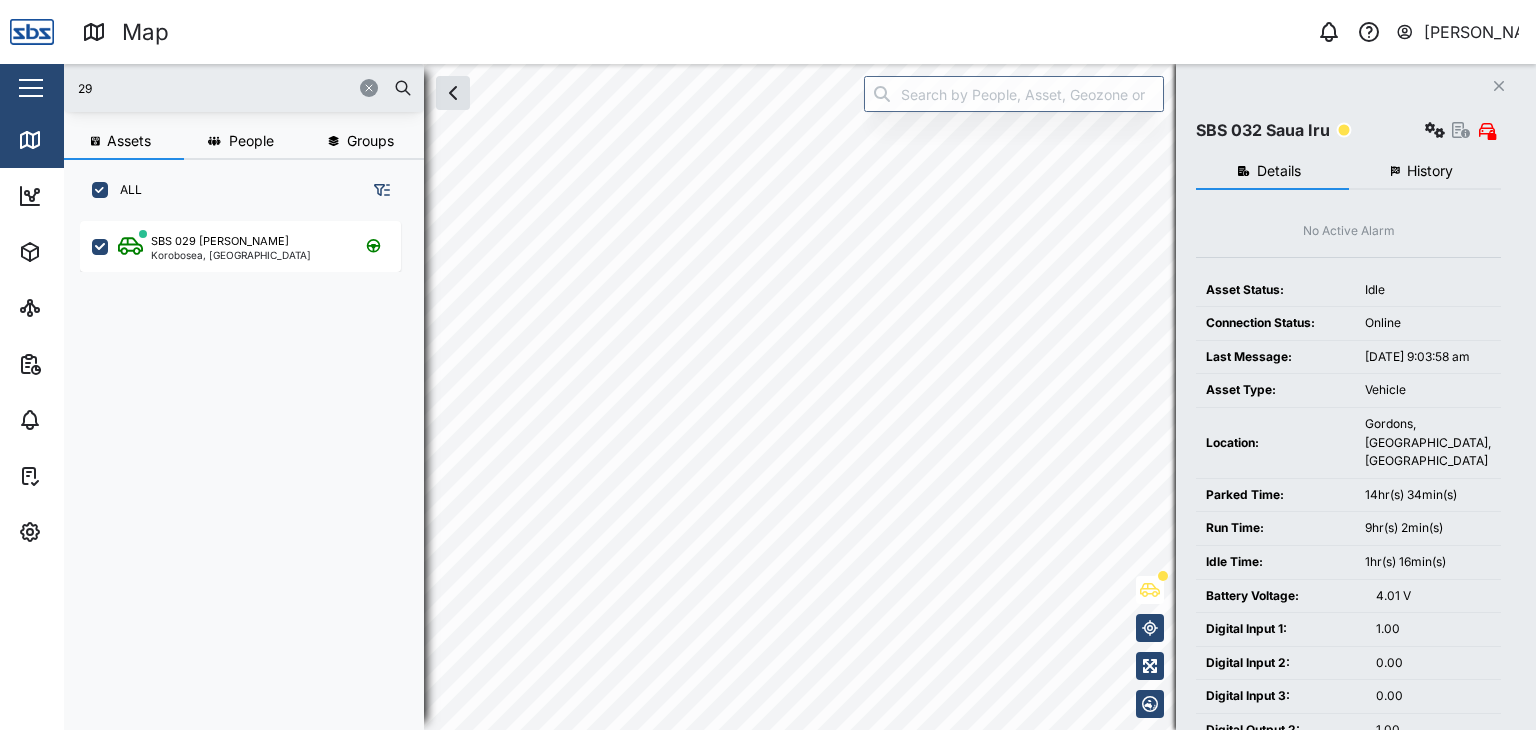 drag, startPoint x: 136, startPoint y: 93, endPoint x: 47, endPoint y: 64, distance: 93.60555 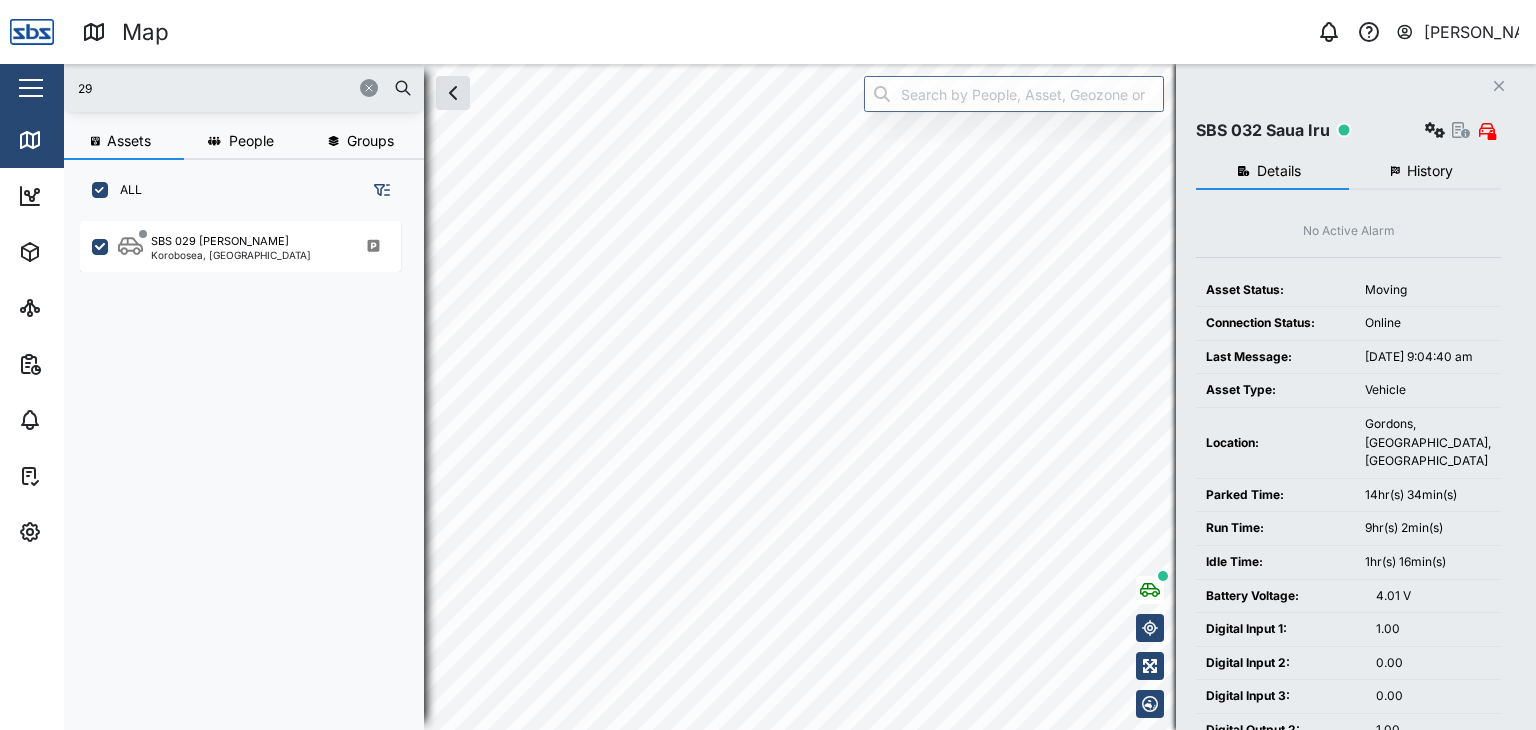 click on "History" at bounding box center [1430, 171] 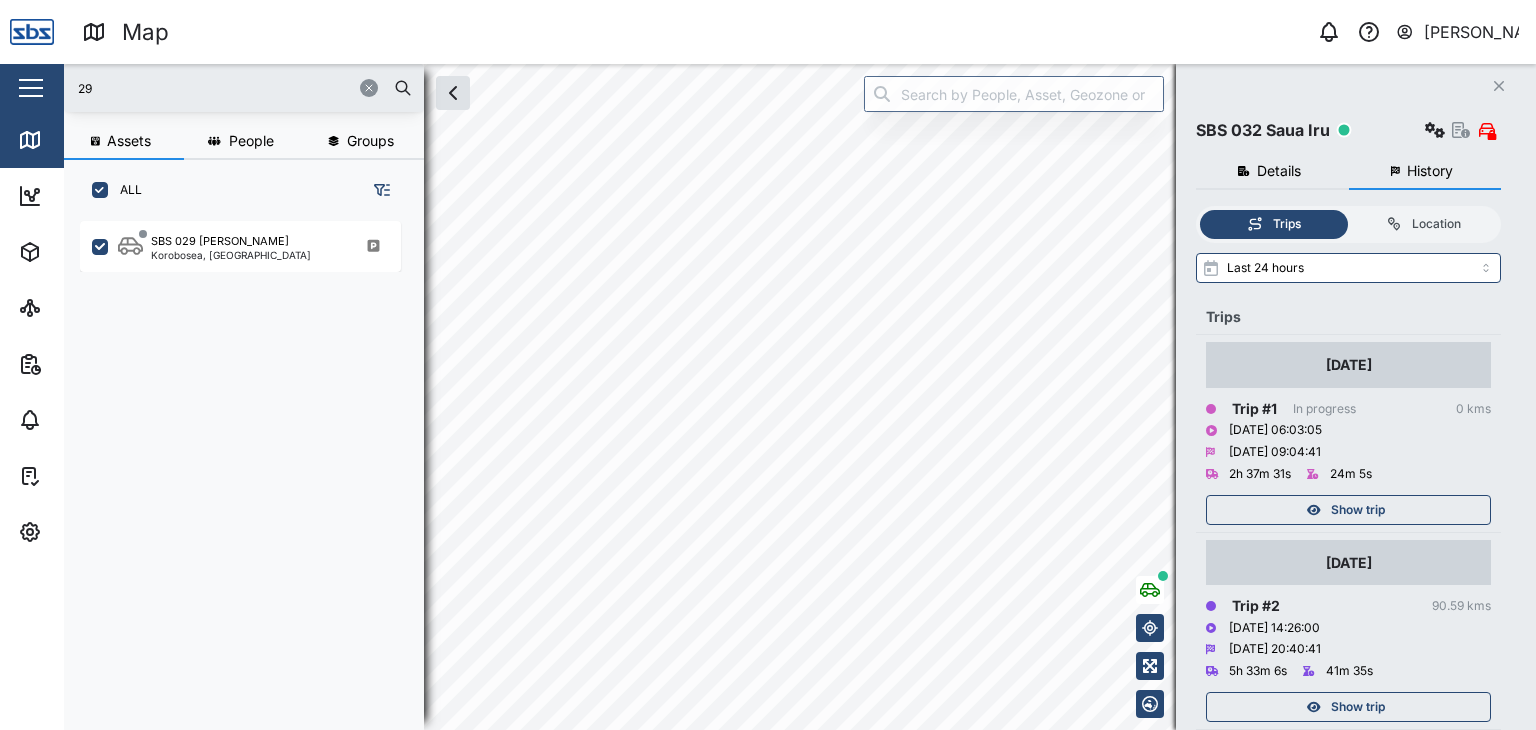 click on "Details" at bounding box center (1279, 171) 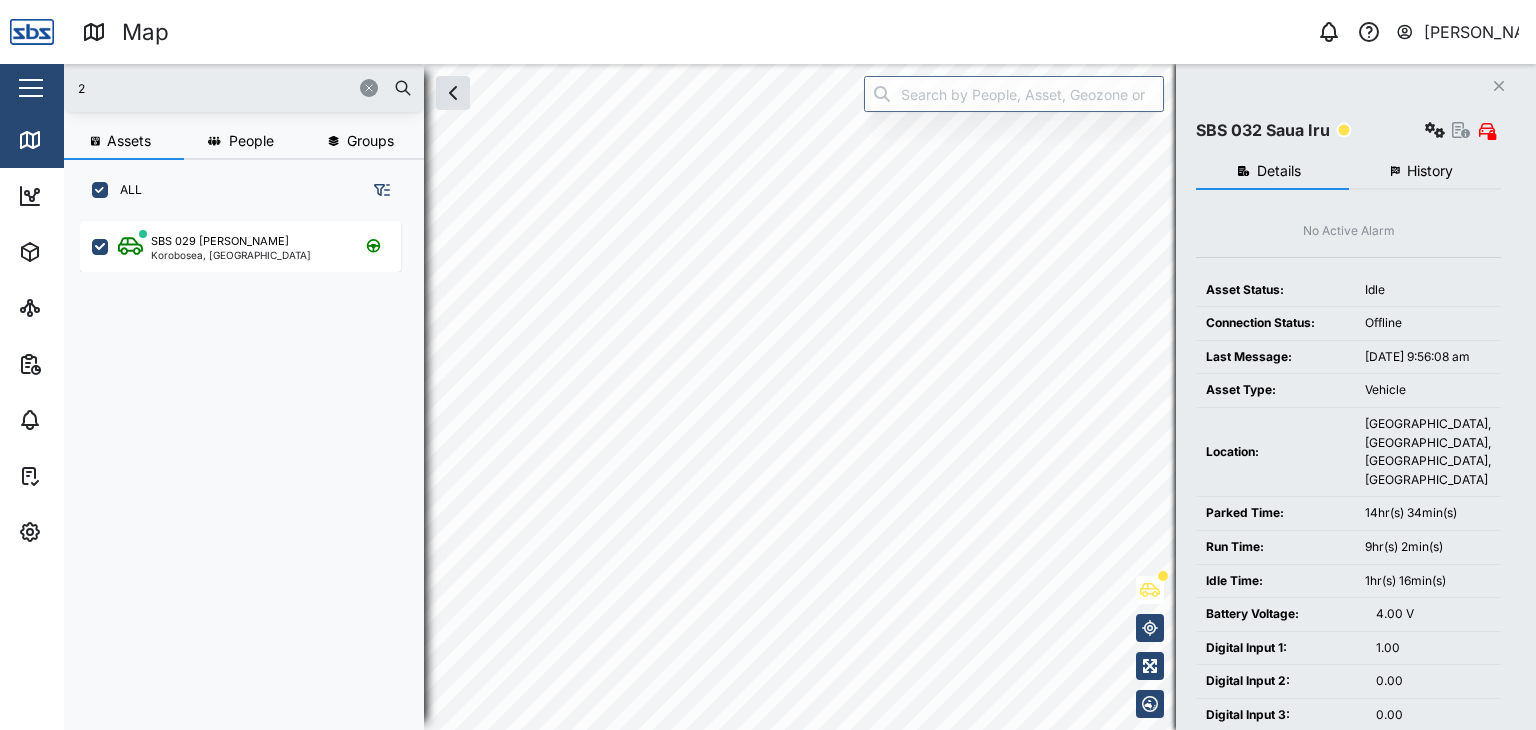 type on "29" 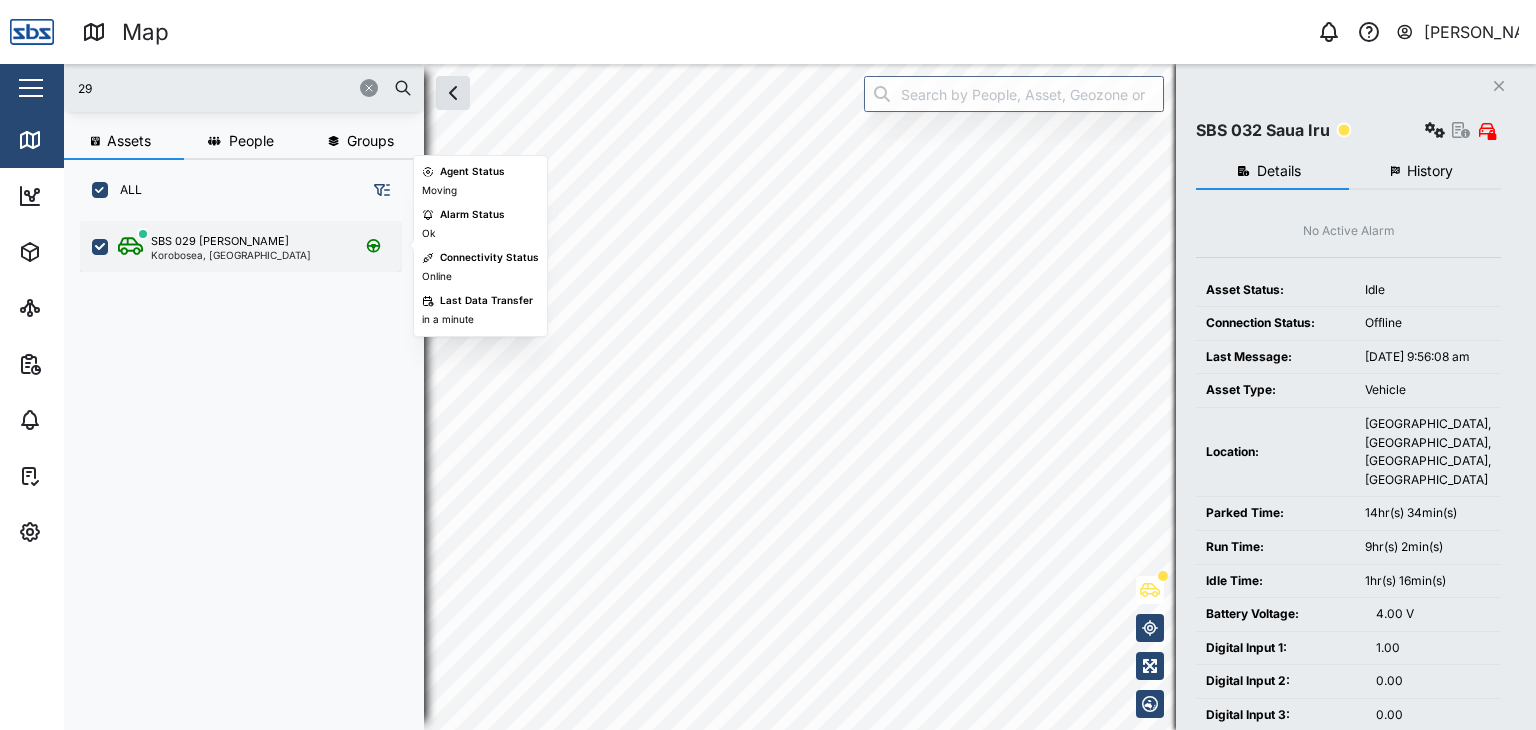 click on "Korobosea,
[GEOGRAPHIC_DATA]" at bounding box center (231, 255) 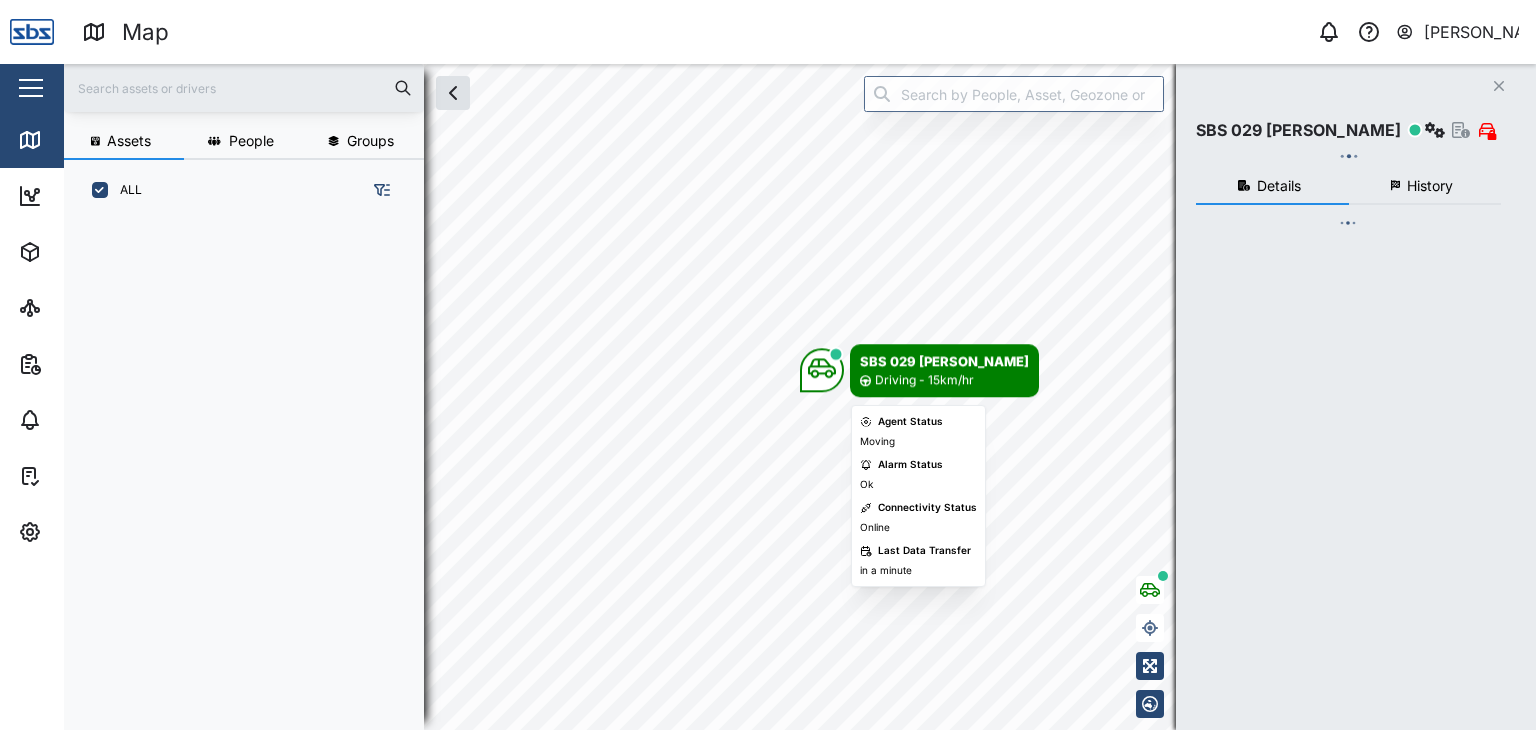 scroll, scrollTop: 0, scrollLeft: 0, axis: both 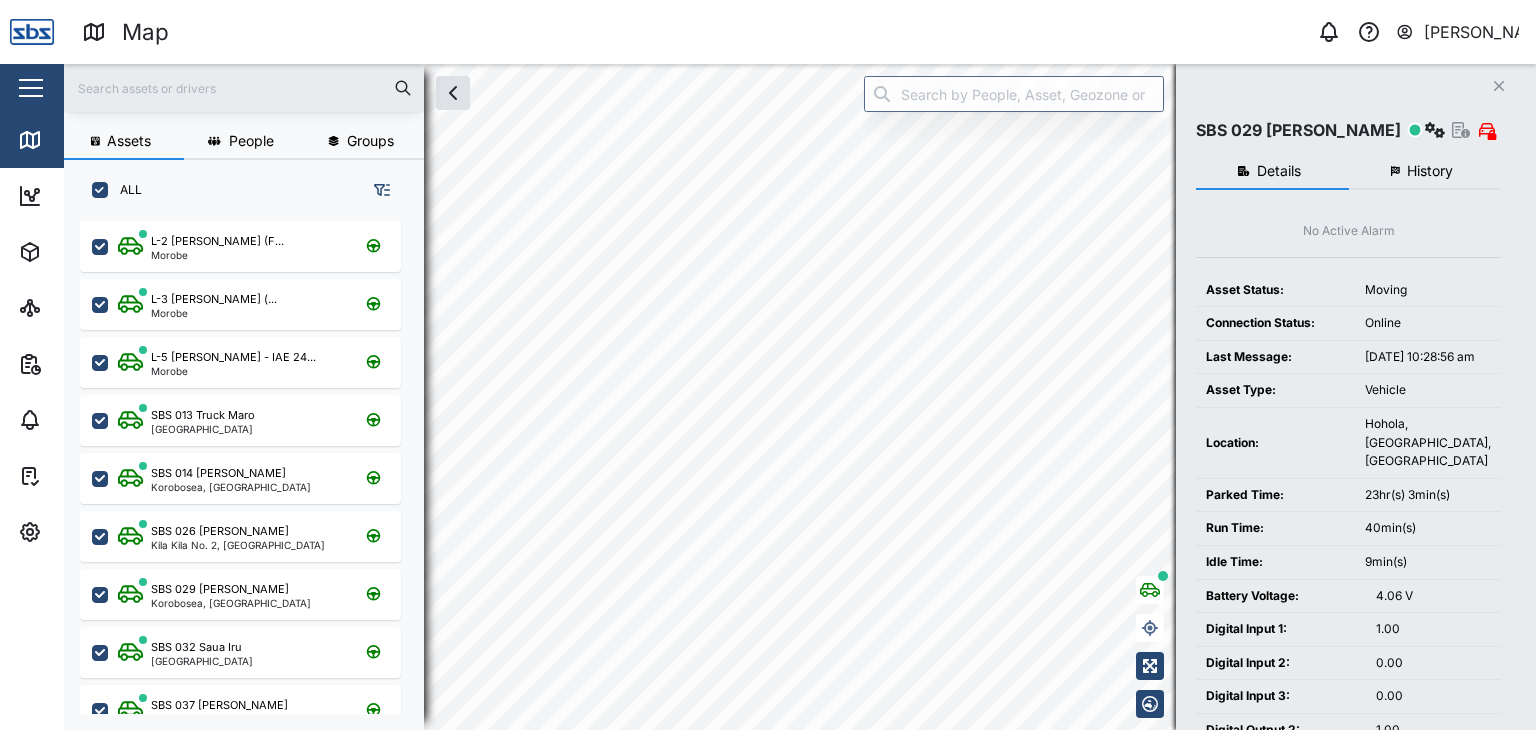 click at bounding box center [244, 88] 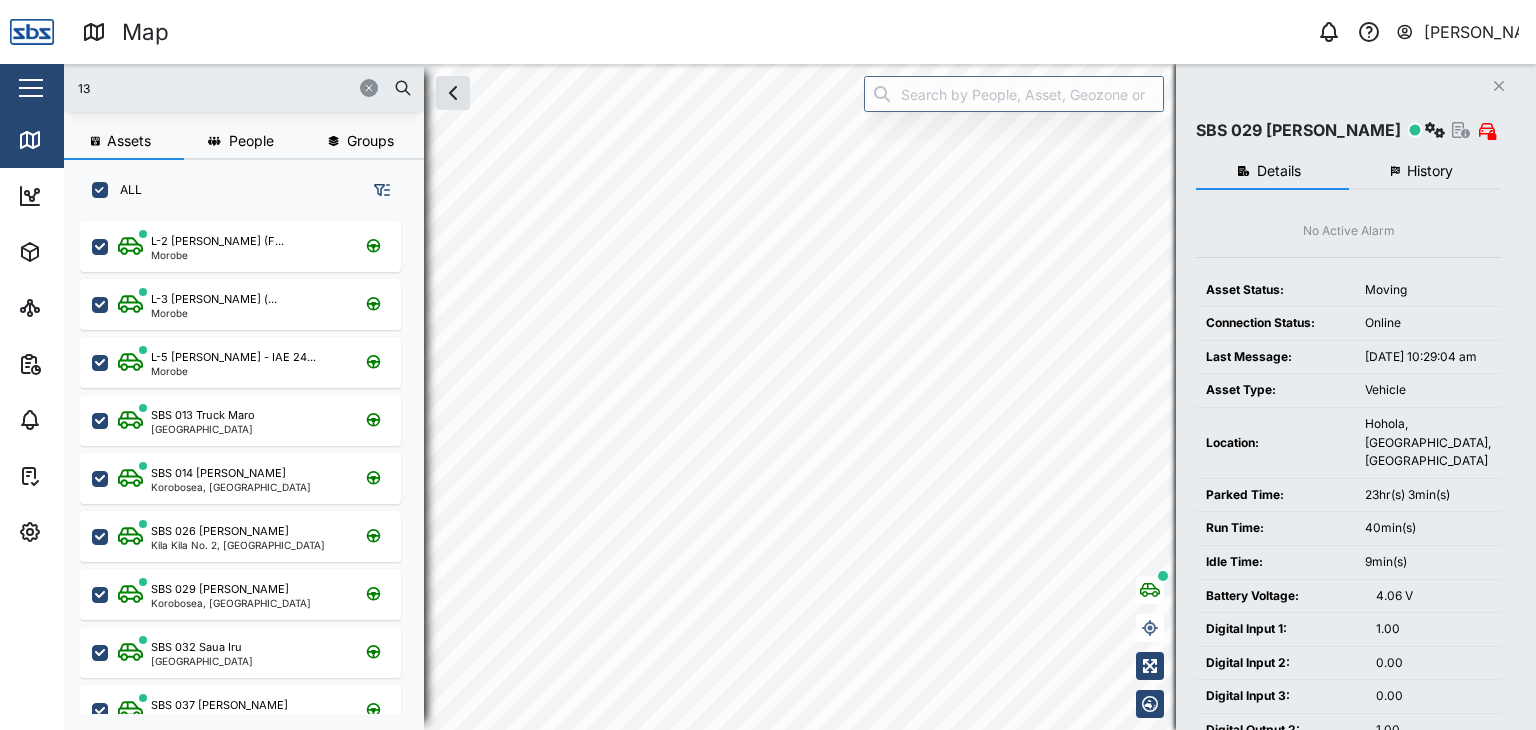 type on "13" 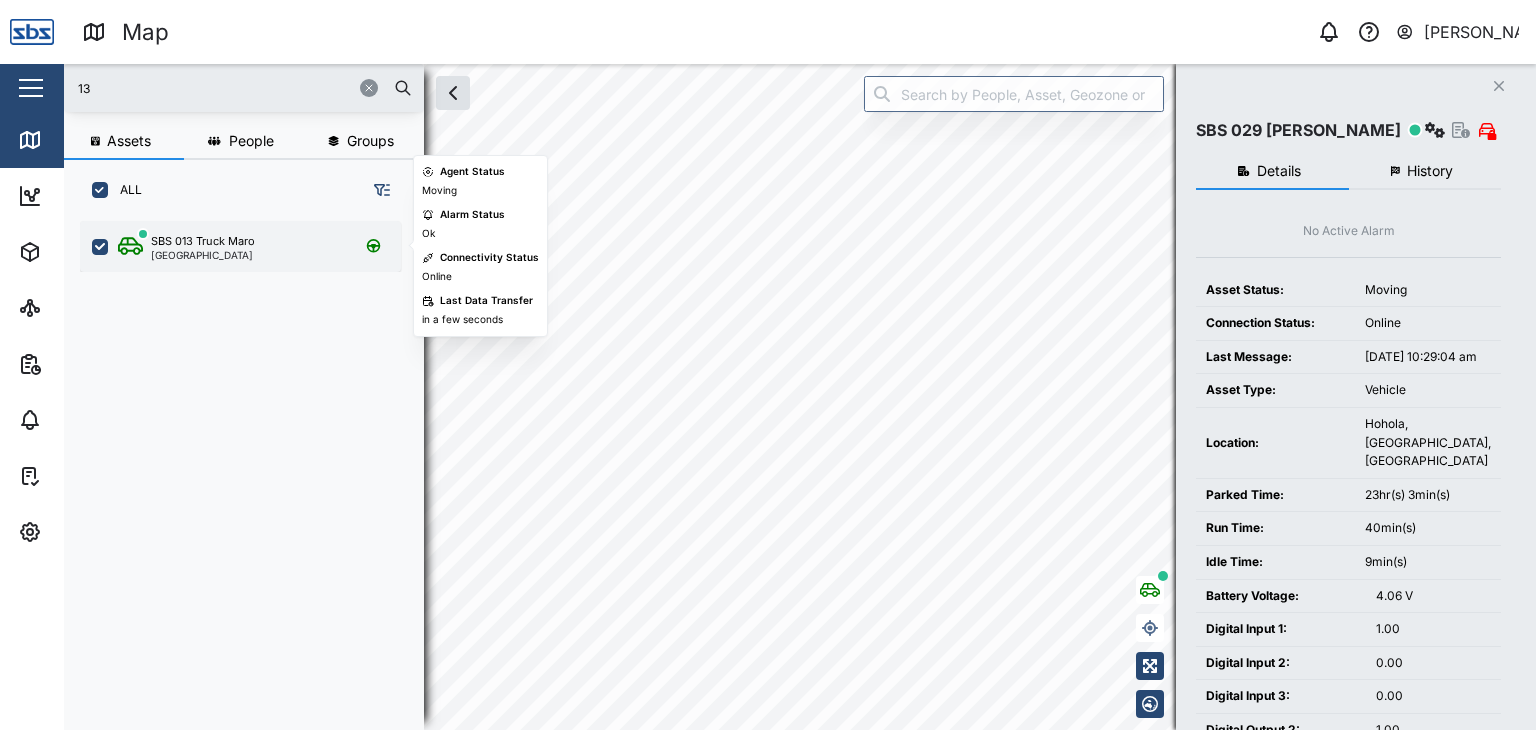 click on "[GEOGRAPHIC_DATA]" at bounding box center (203, 255) 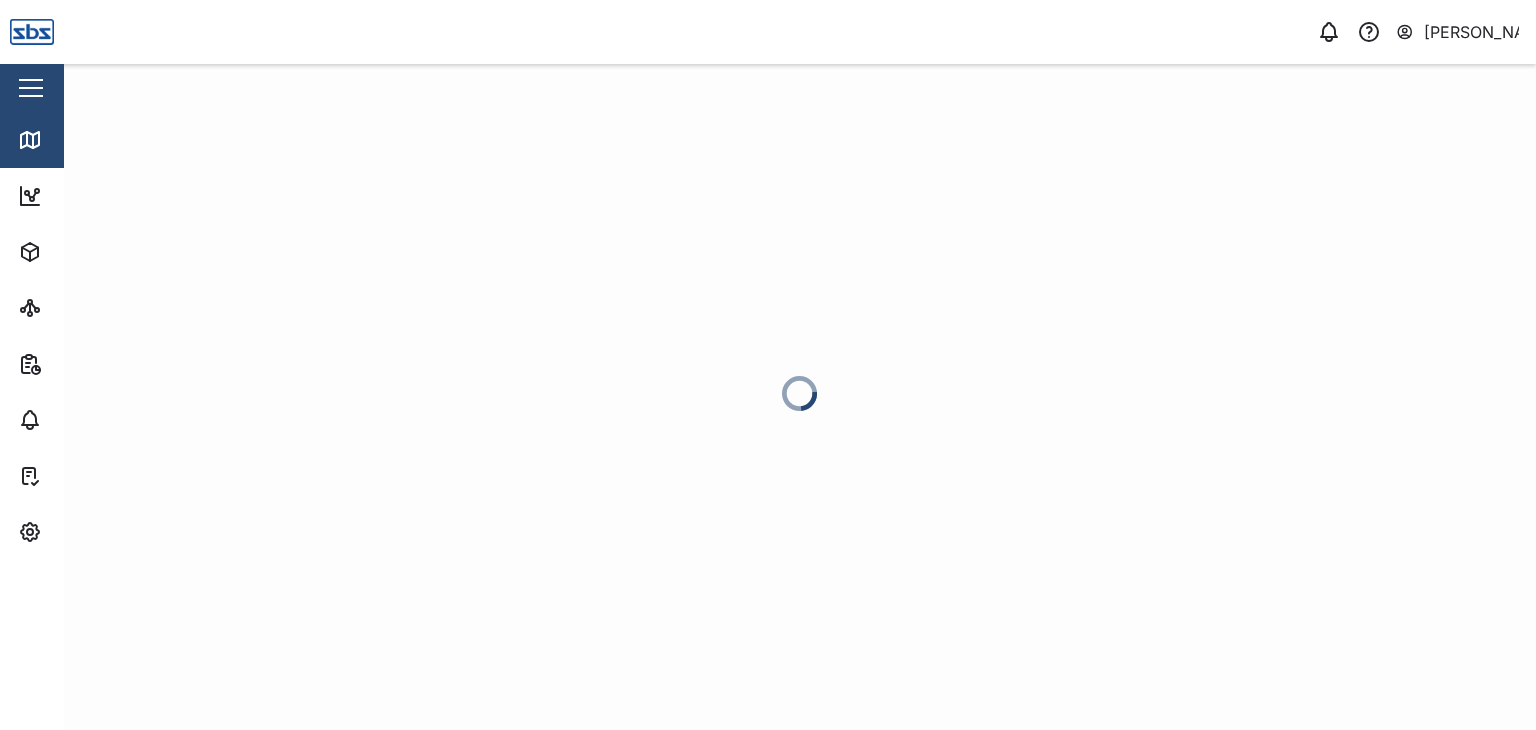 scroll, scrollTop: 0, scrollLeft: 0, axis: both 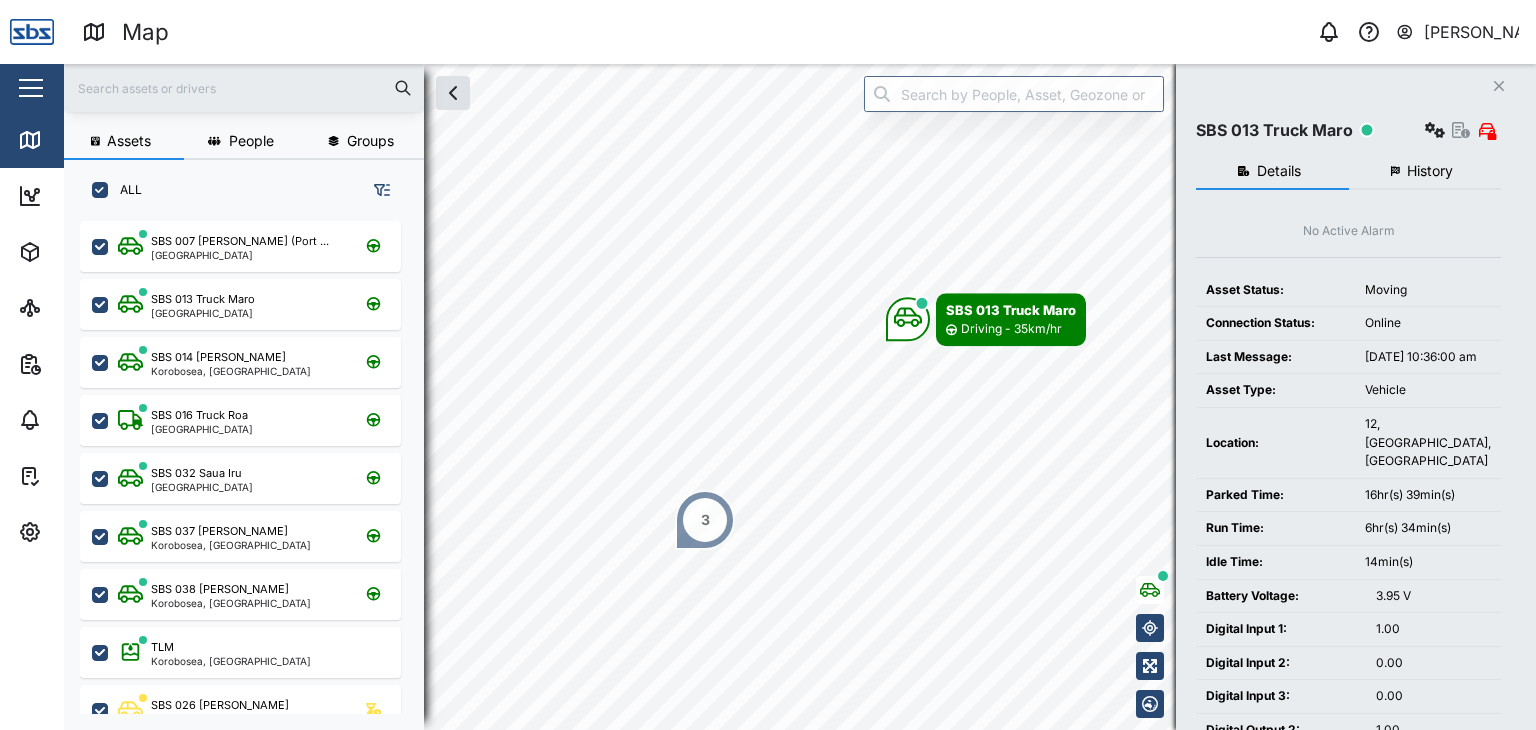 click at bounding box center [244, 88] 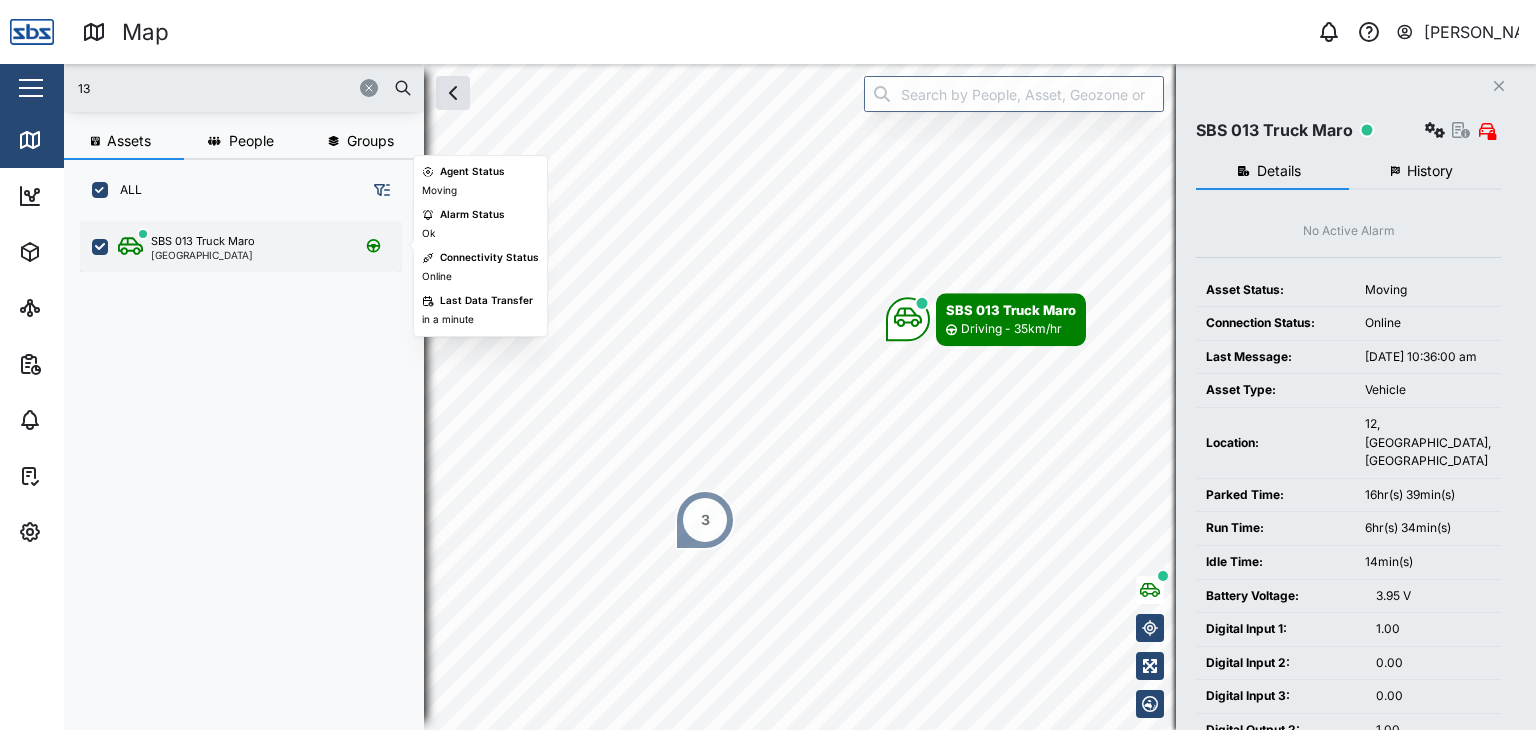 type on "13" 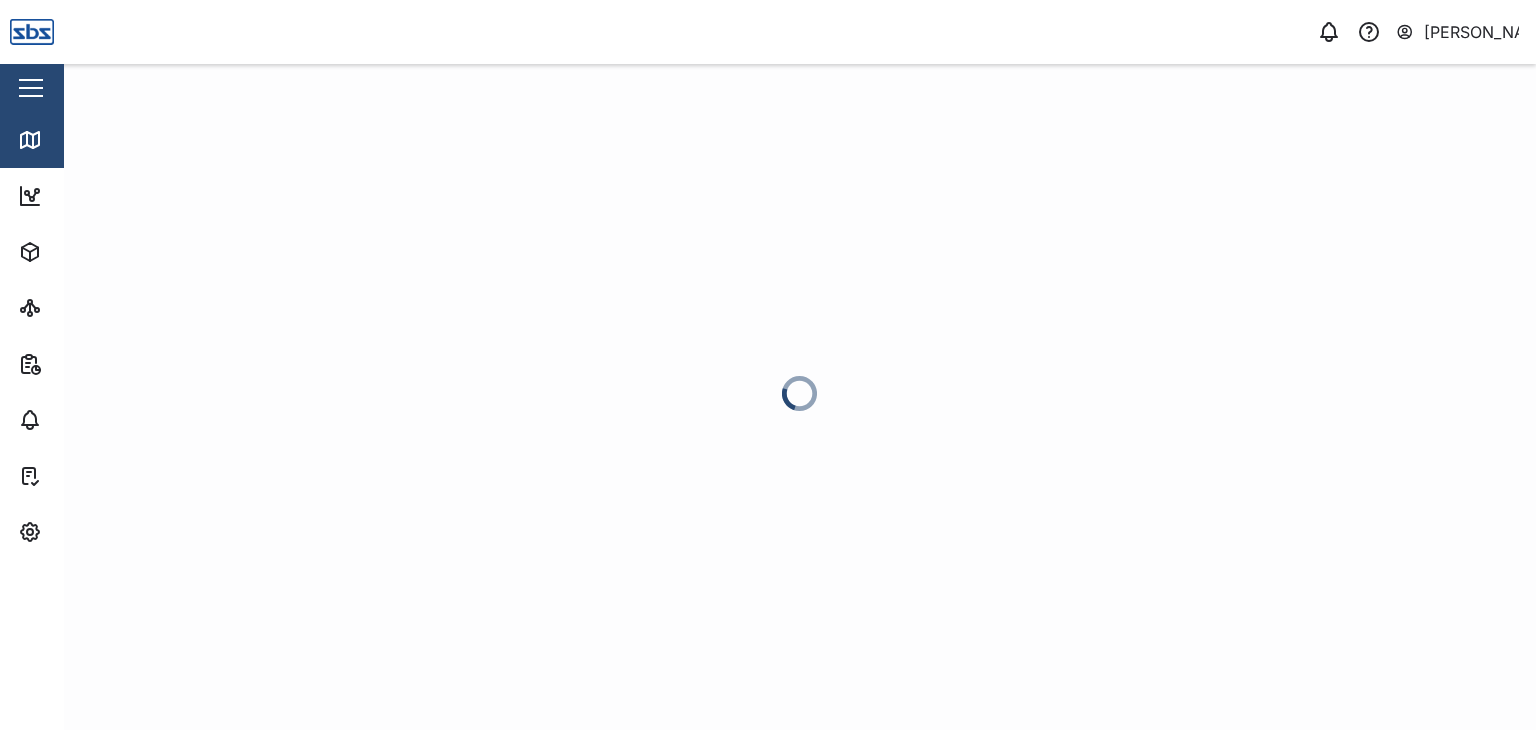scroll, scrollTop: 0, scrollLeft: 0, axis: both 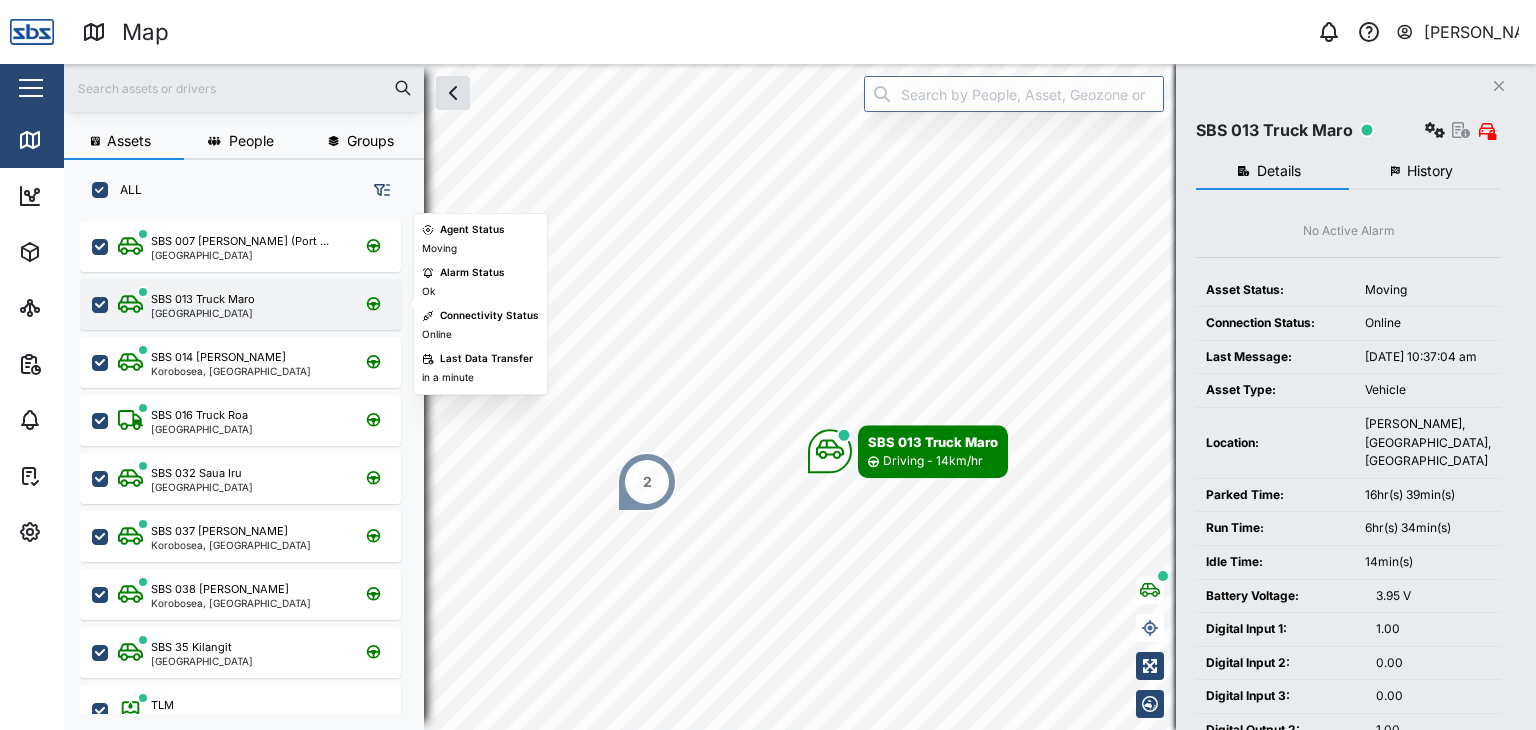 click on "[GEOGRAPHIC_DATA]" at bounding box center (203, 313) 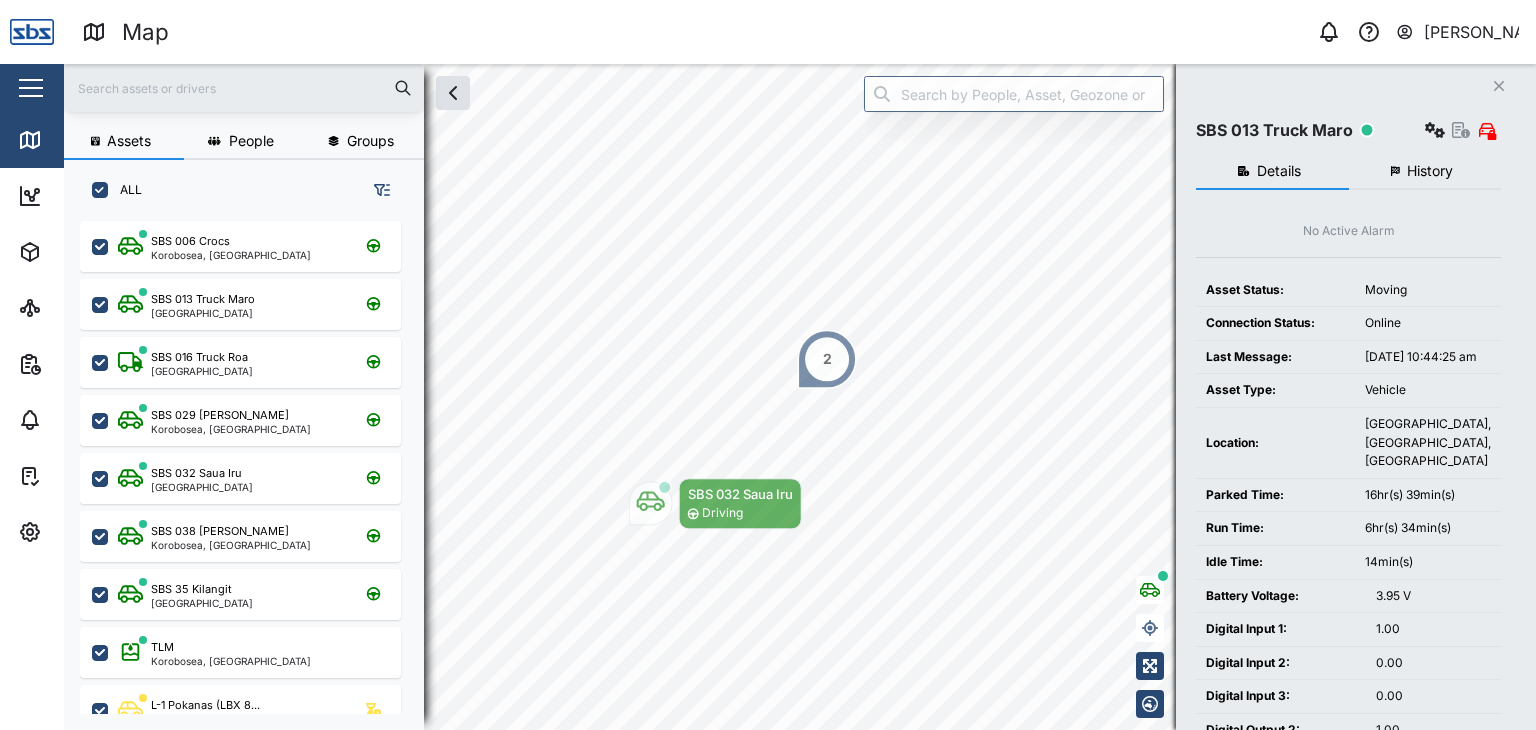 click at bounding box center [244, 88] 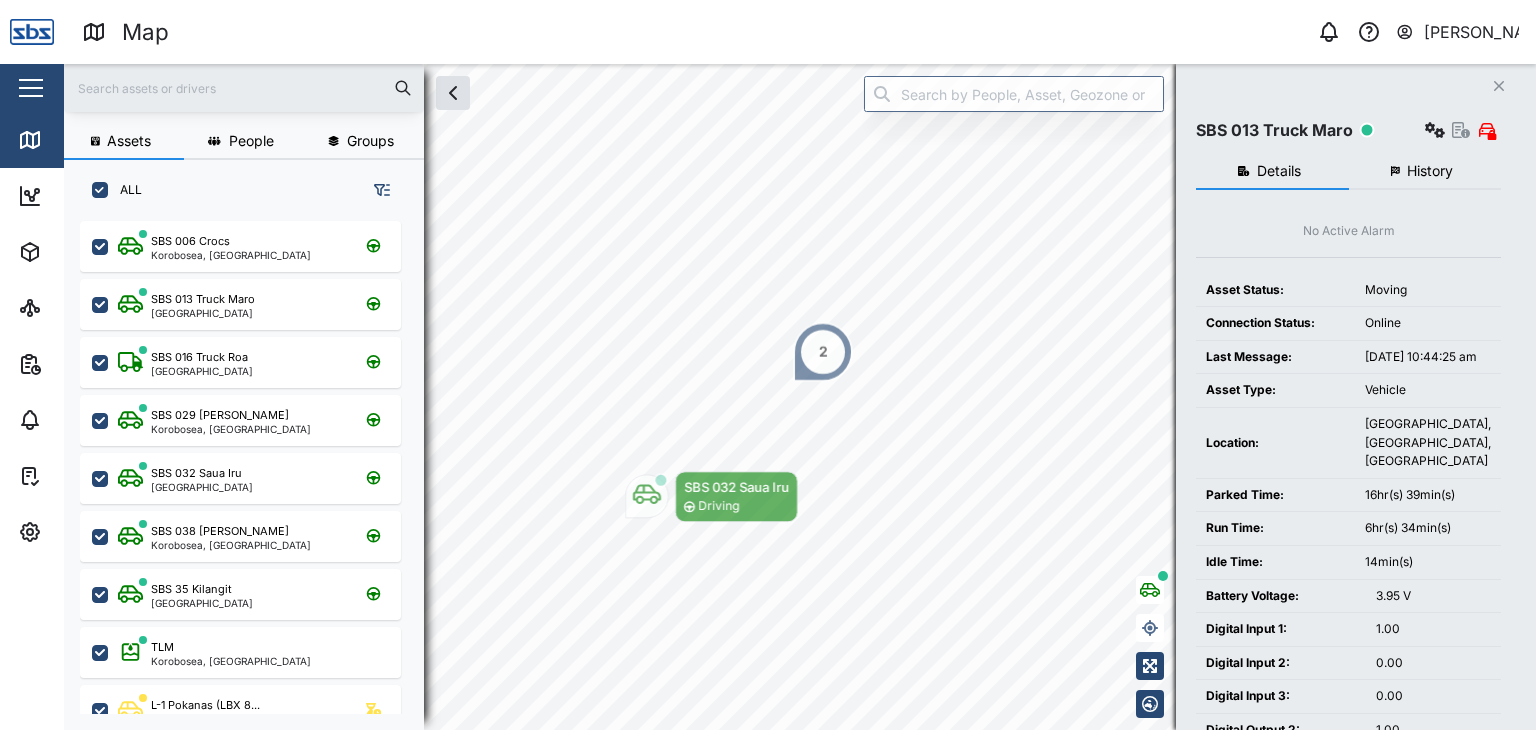 click at bounding box center [244, 88] 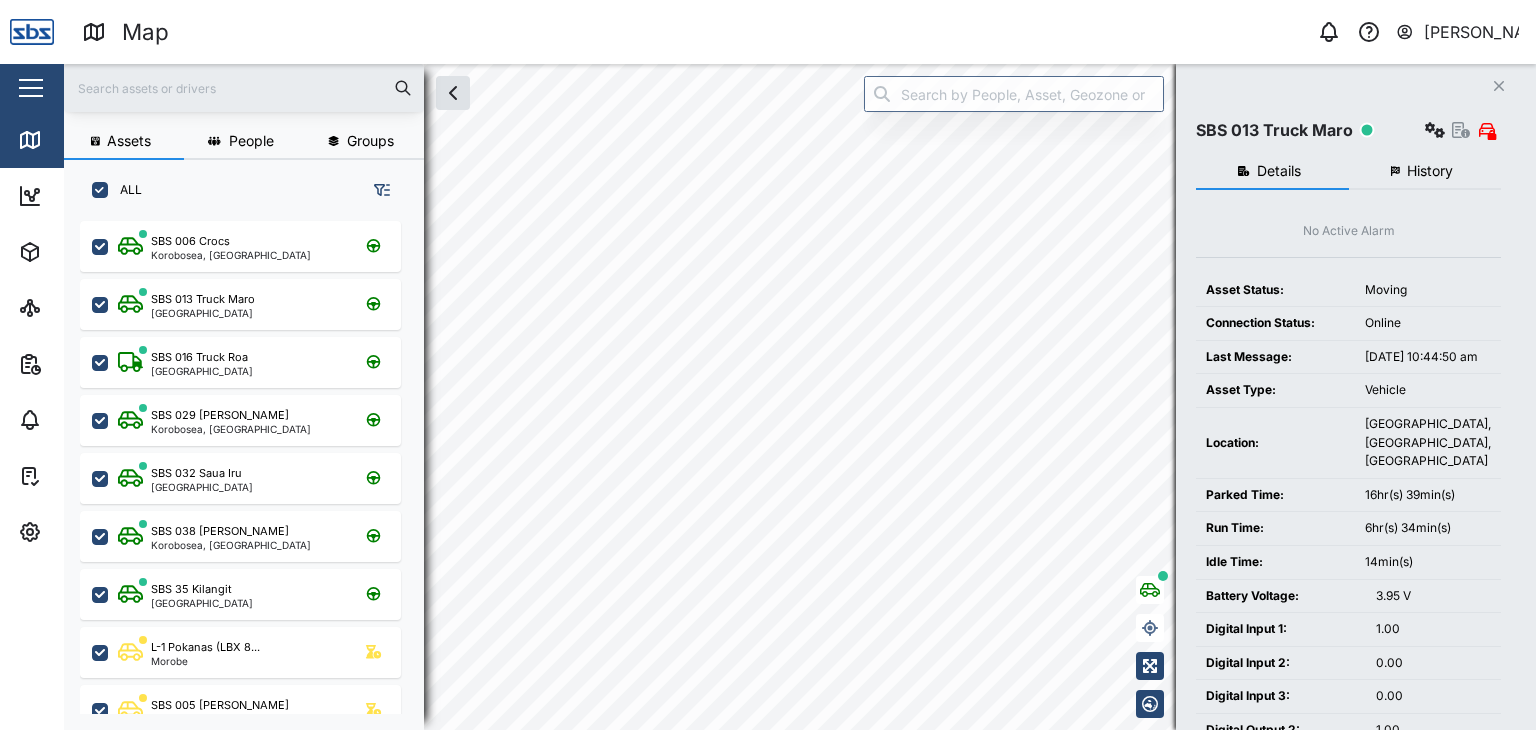 click at bounding box center (244, 88) 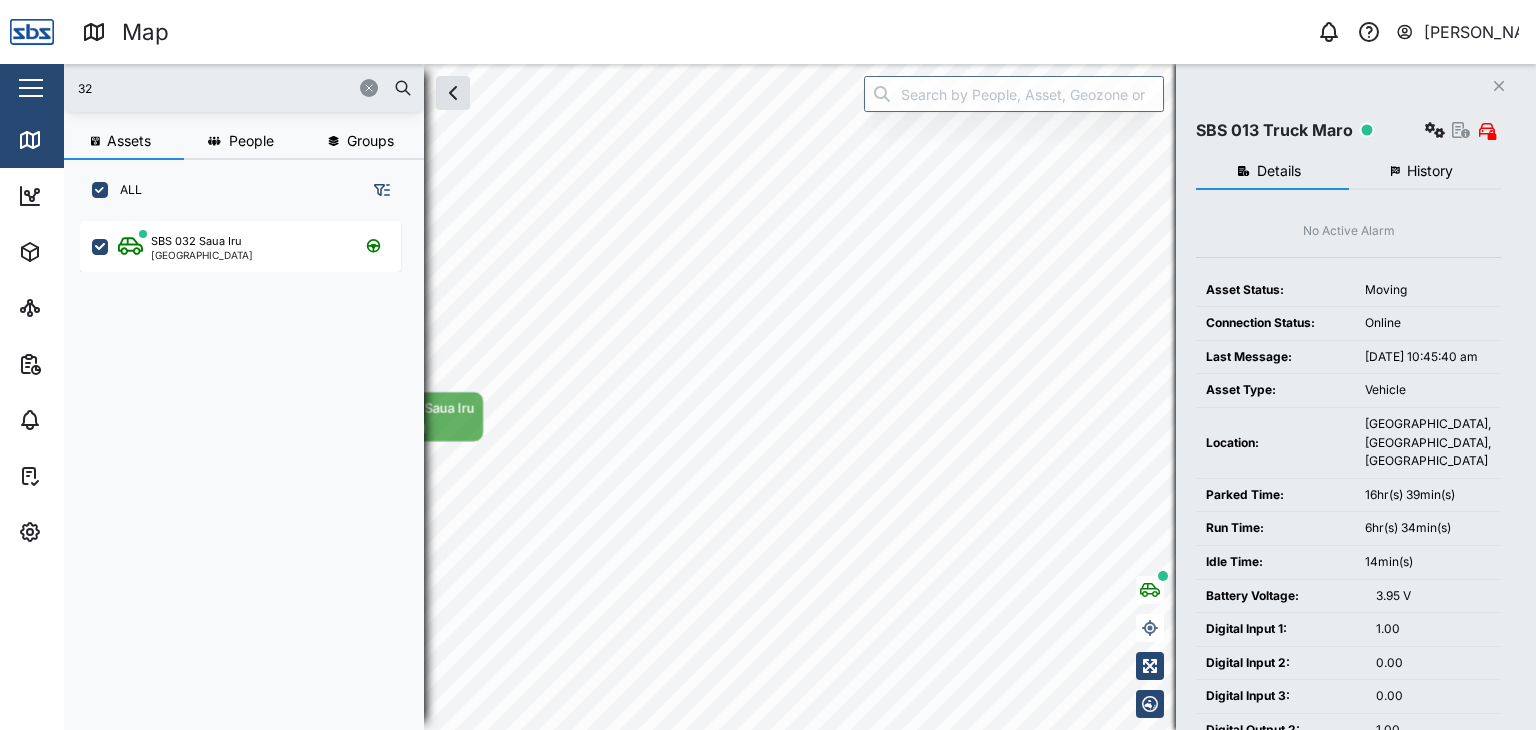 drag, startPoint x: 147, startPoint y: 85, endPoint x: 49, endPoint y: 79, distance: 98.1835 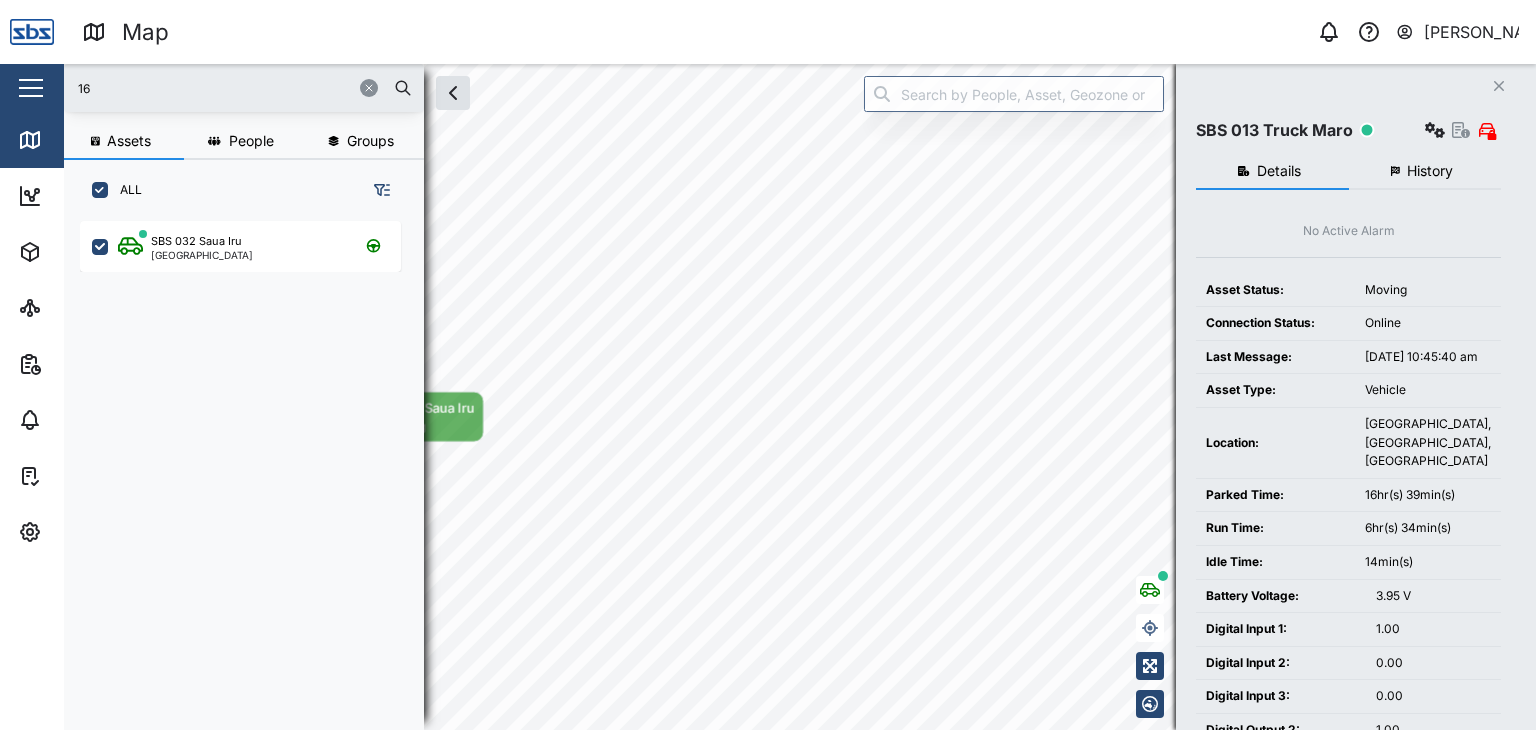 type on "16" 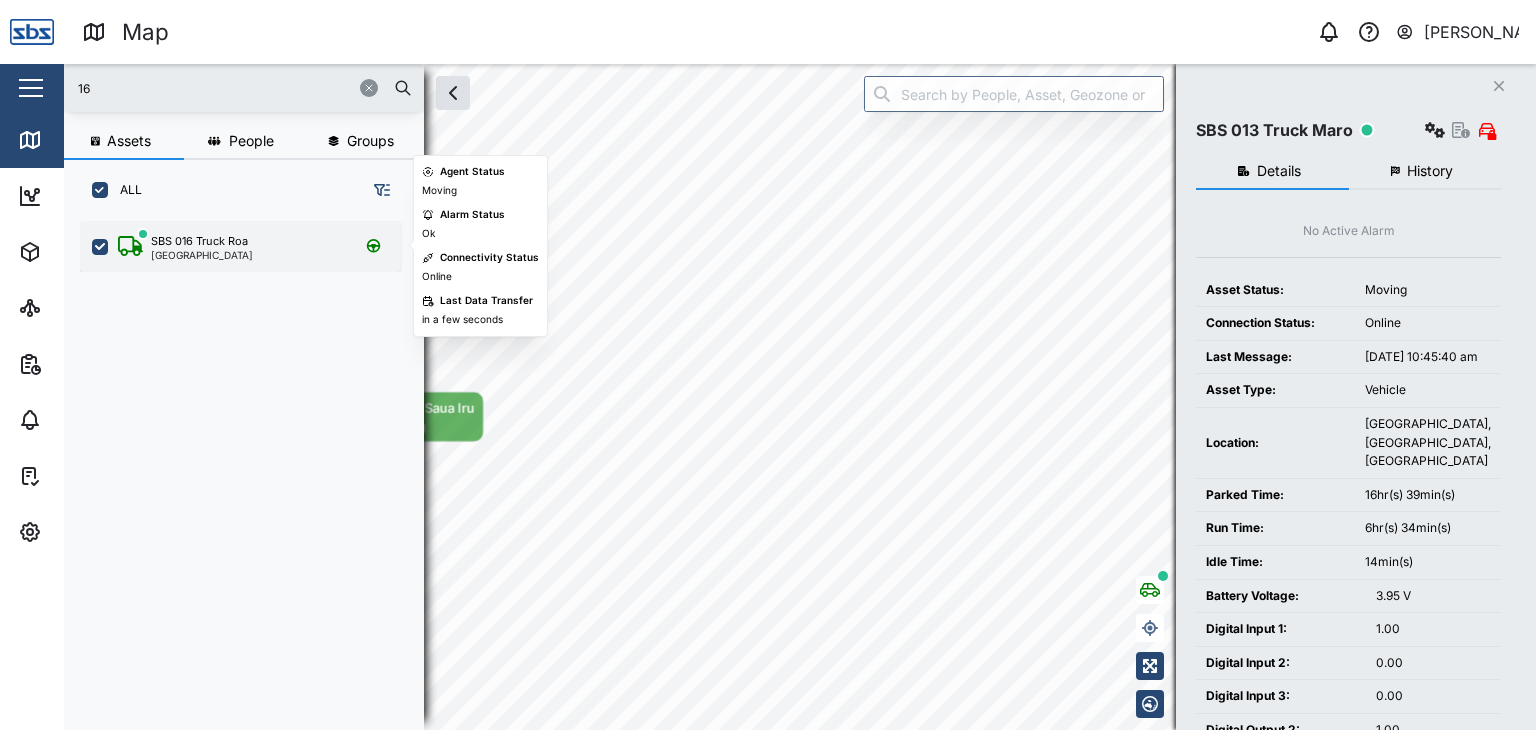 click on "SBS 016 Truck Roa" at bounding box center (199, 241) 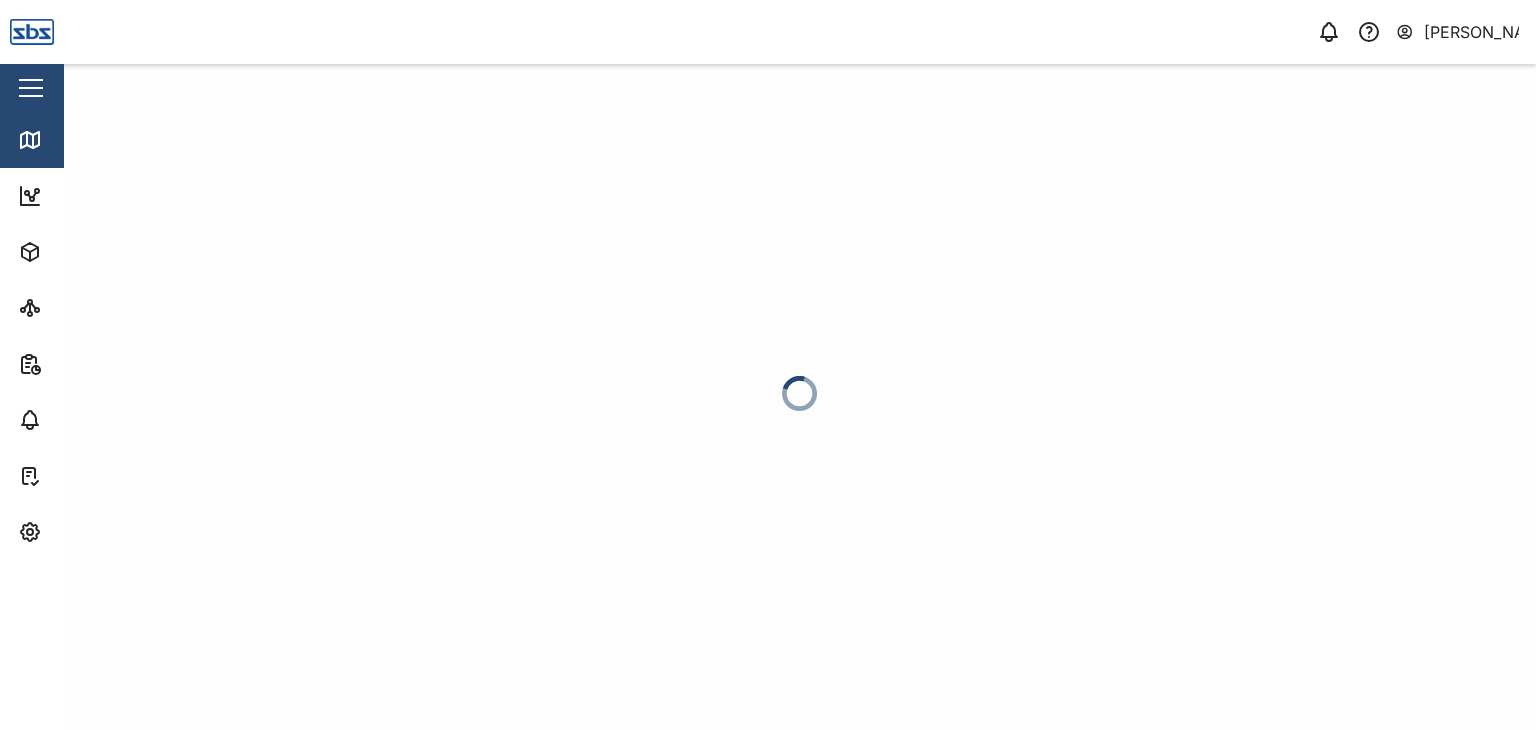 scroll, scrollTop: 0, scrollLeft: 0, axis: both 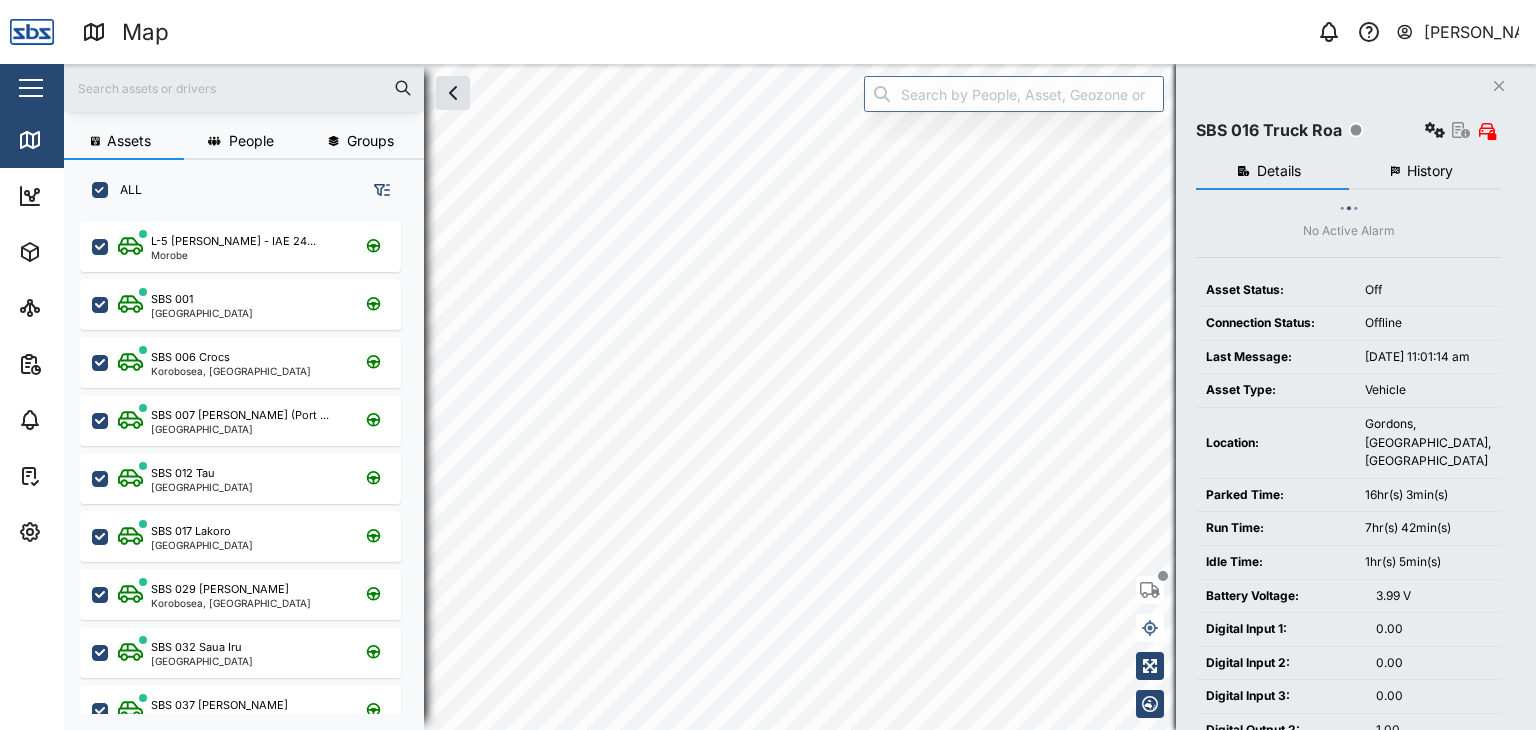 click at bounding box center (244, 88) 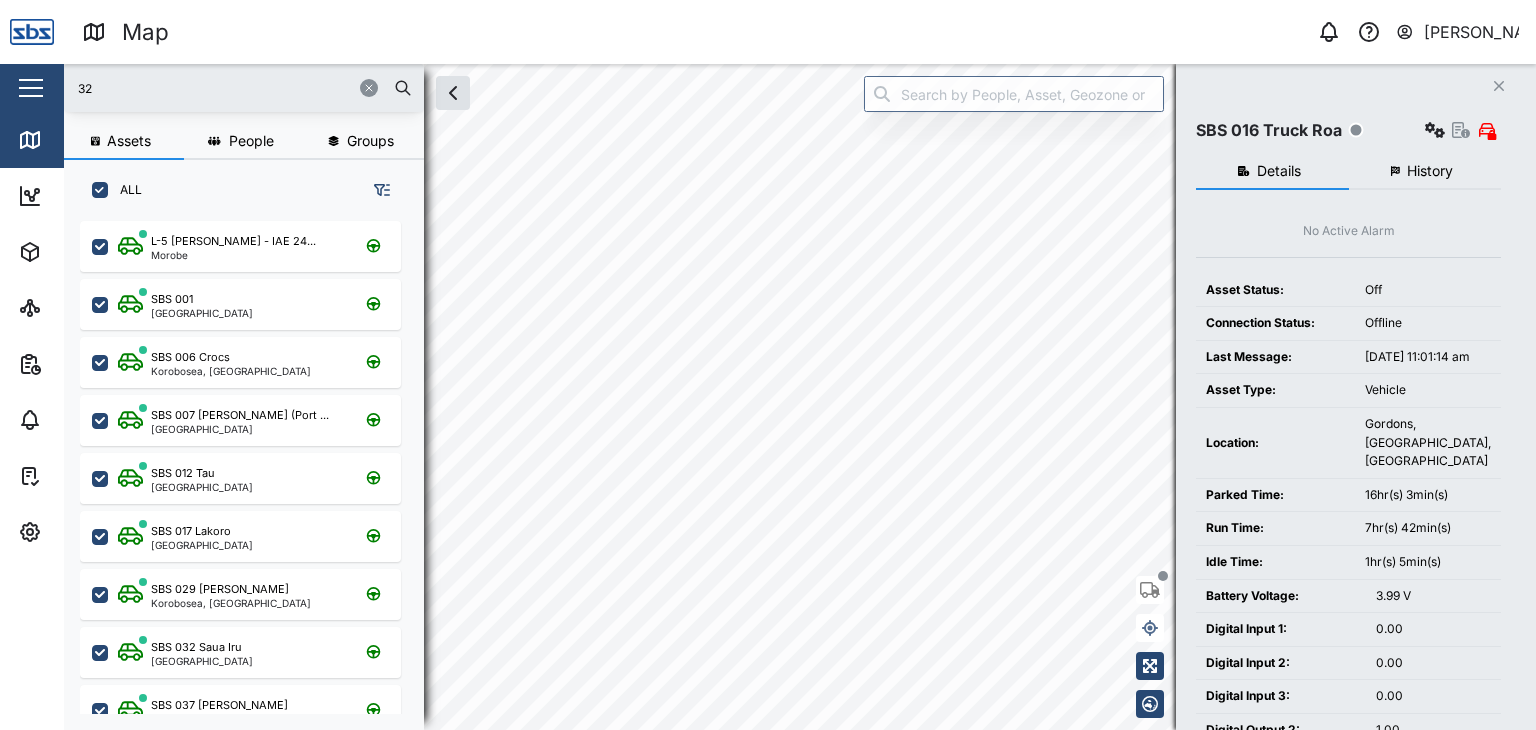 type on "32" 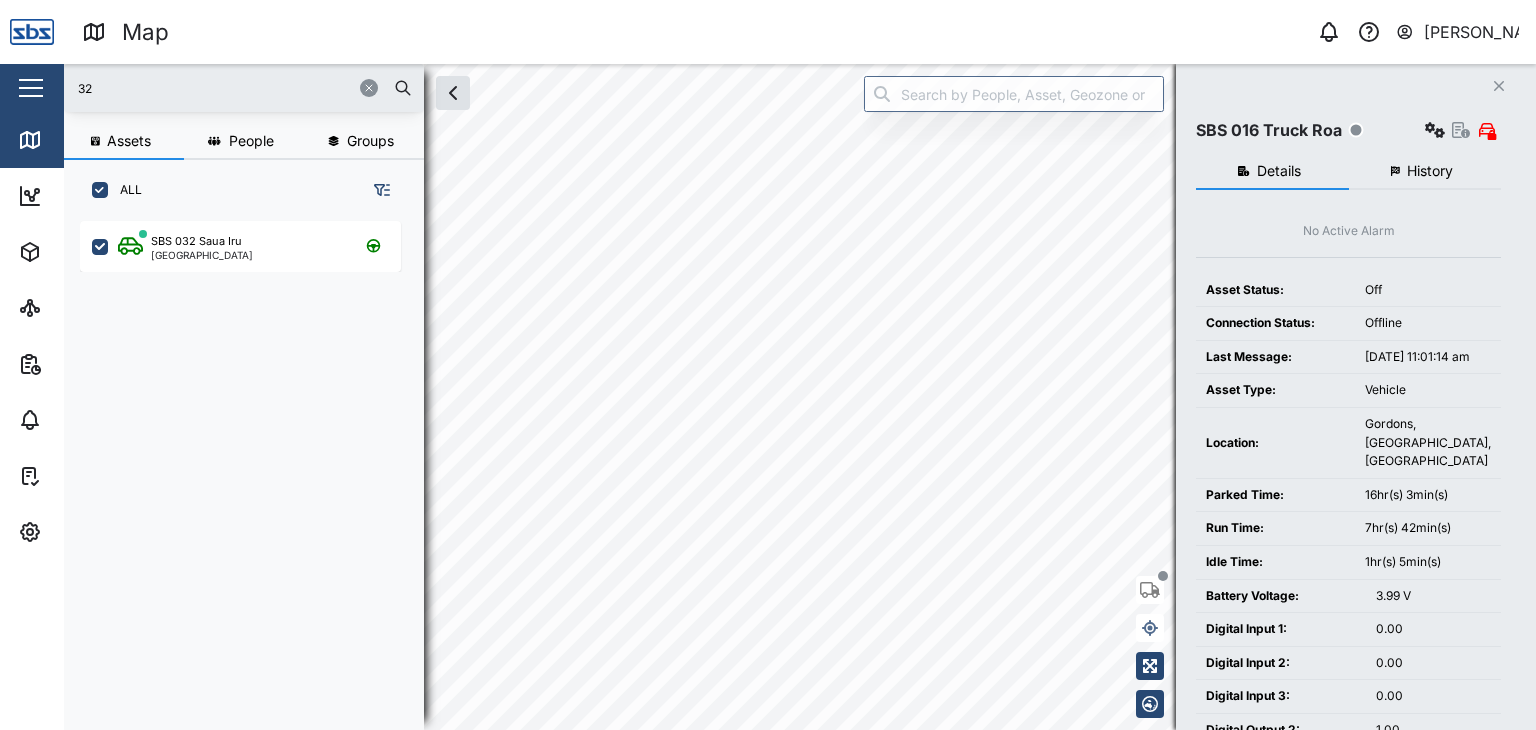 click on "SBS 032 Saua Iru
Port Moresby" at bounding box center [251, 464] 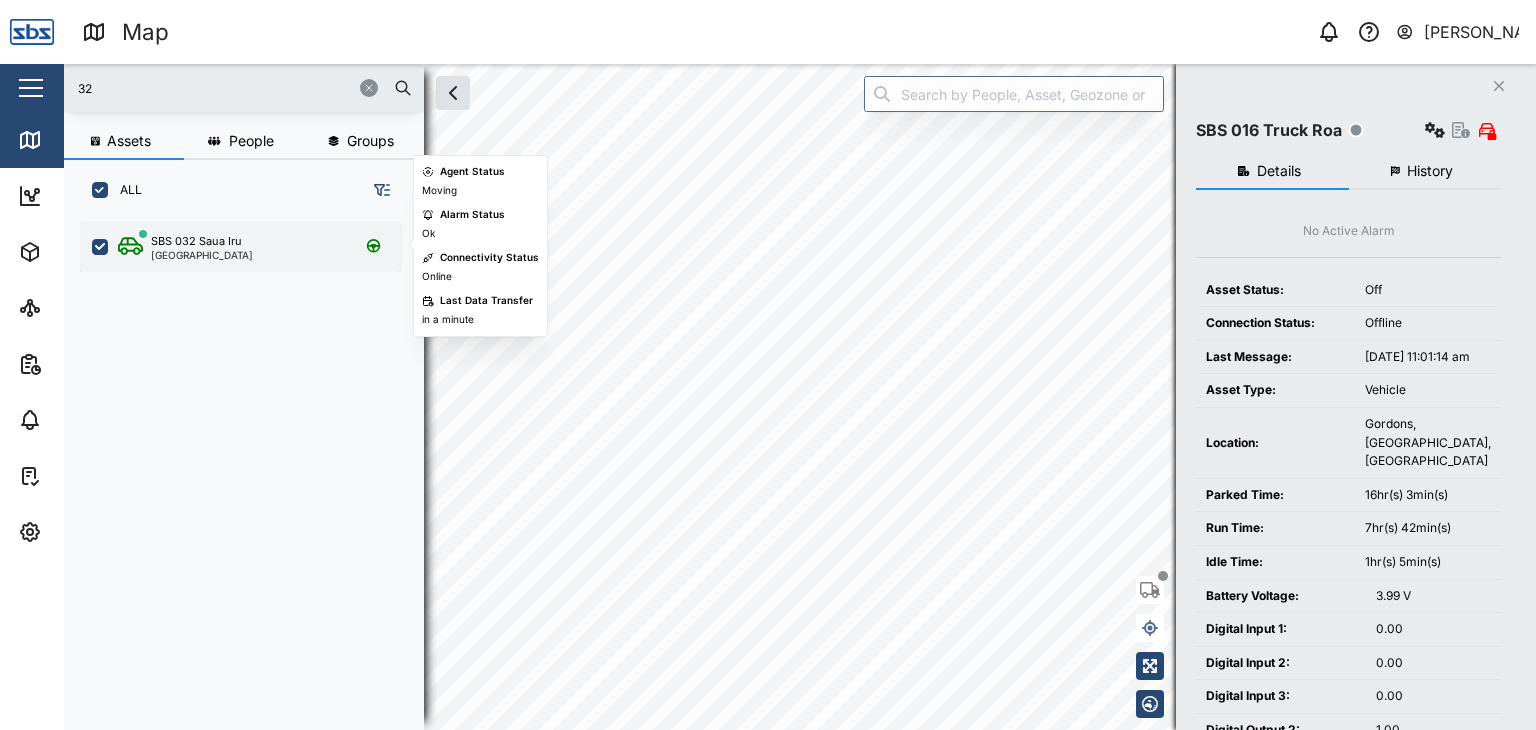 click on "SBS 032 Saua Iru" at bounding box center [196, 241] 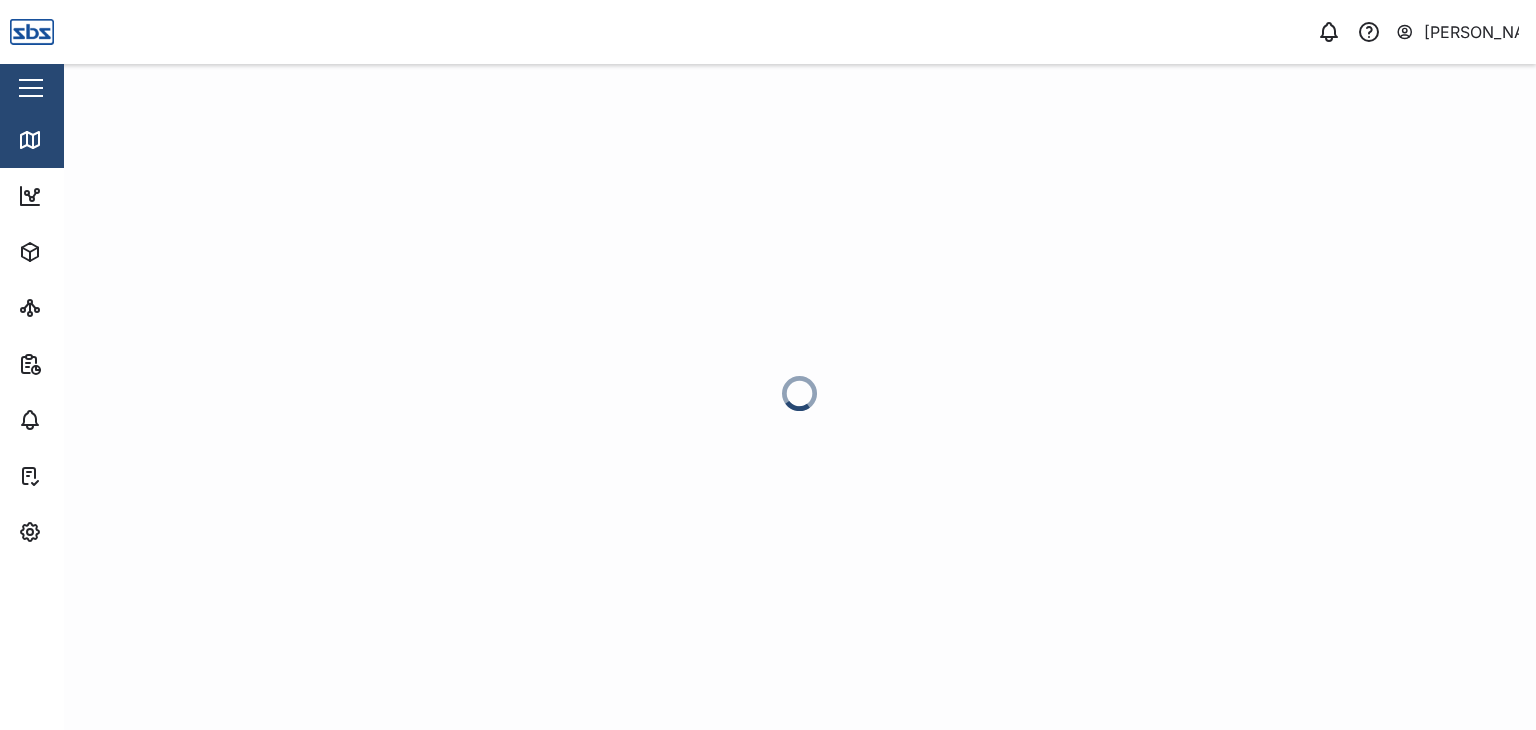 scroll, scrollTop: 0, scrollLeft: 0, axis: both 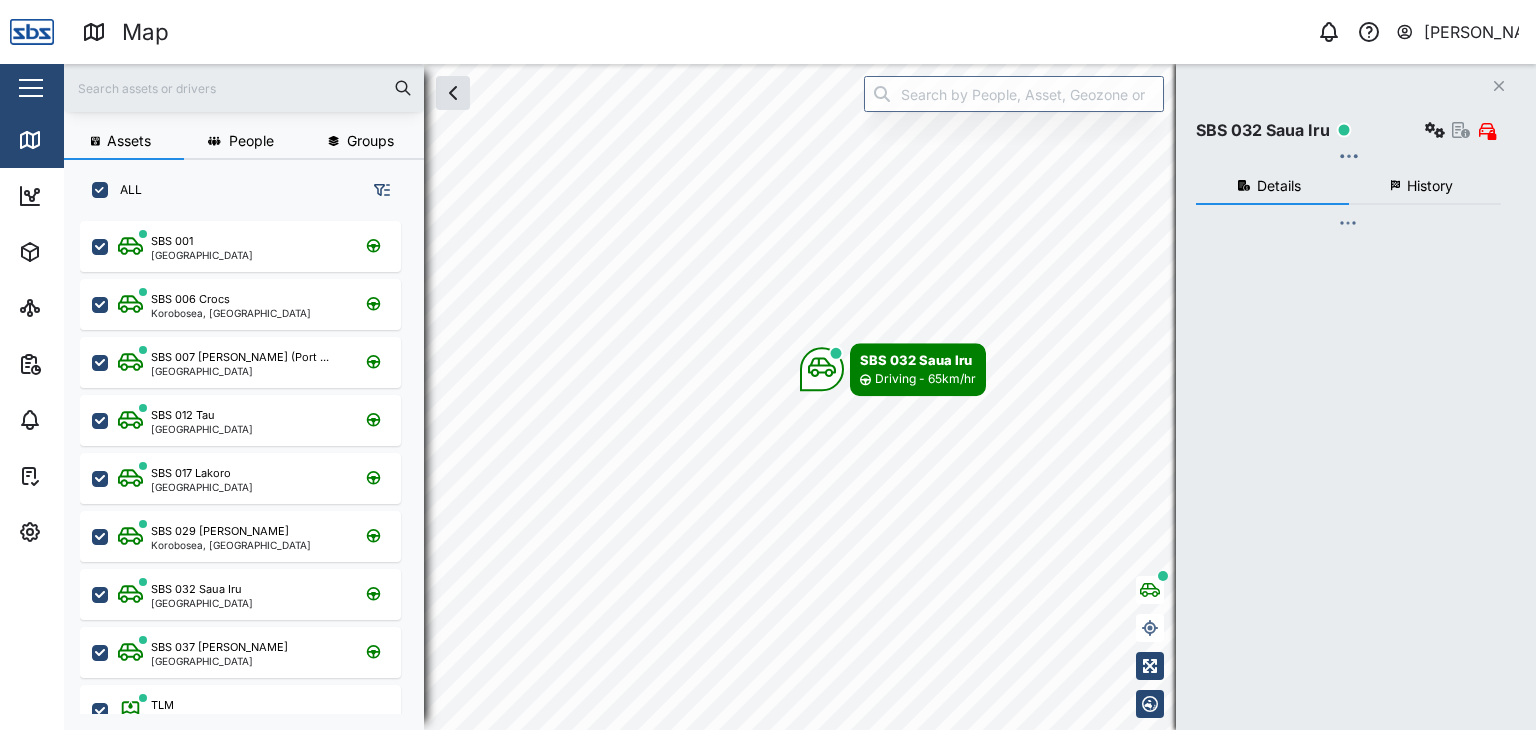 checkbox on "true" 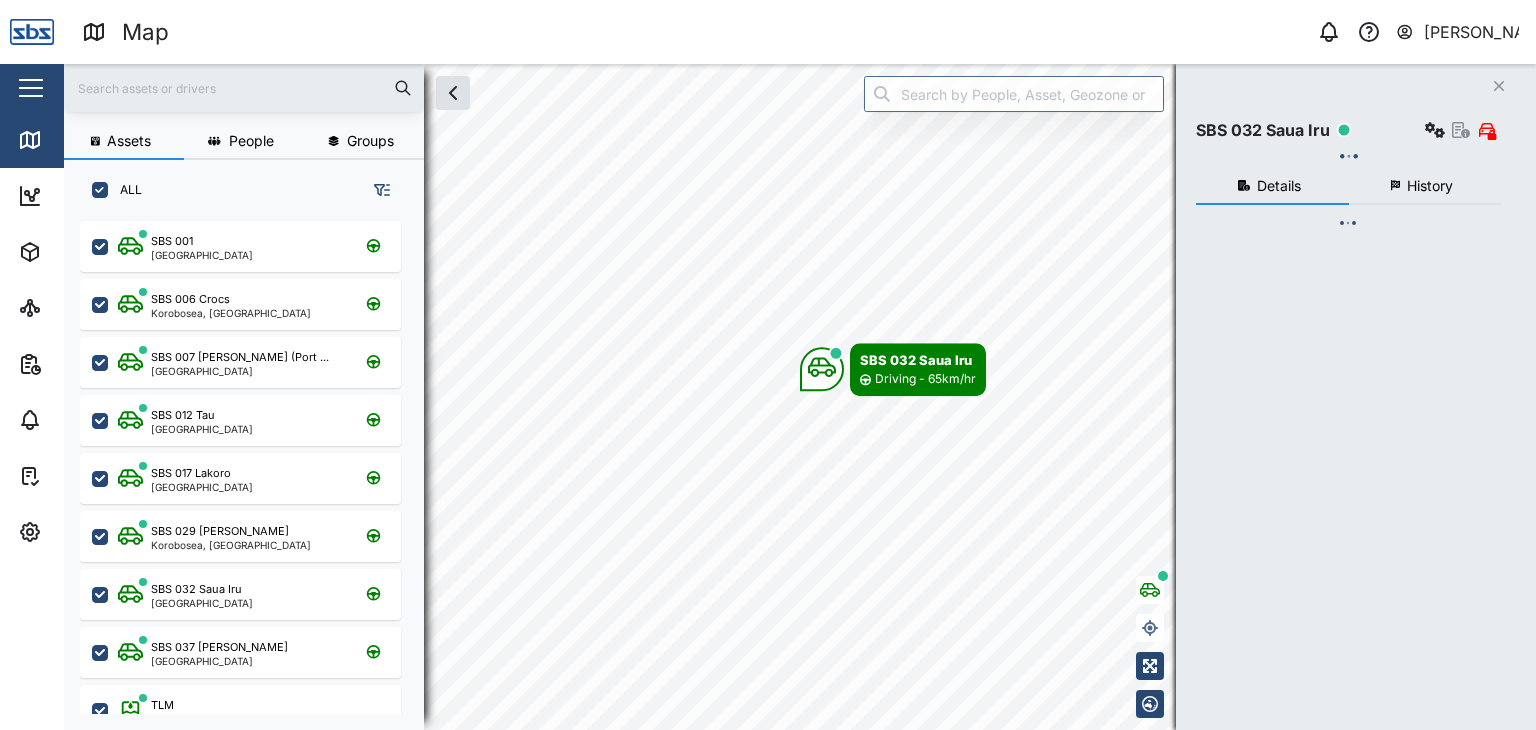 checkbox on "true" 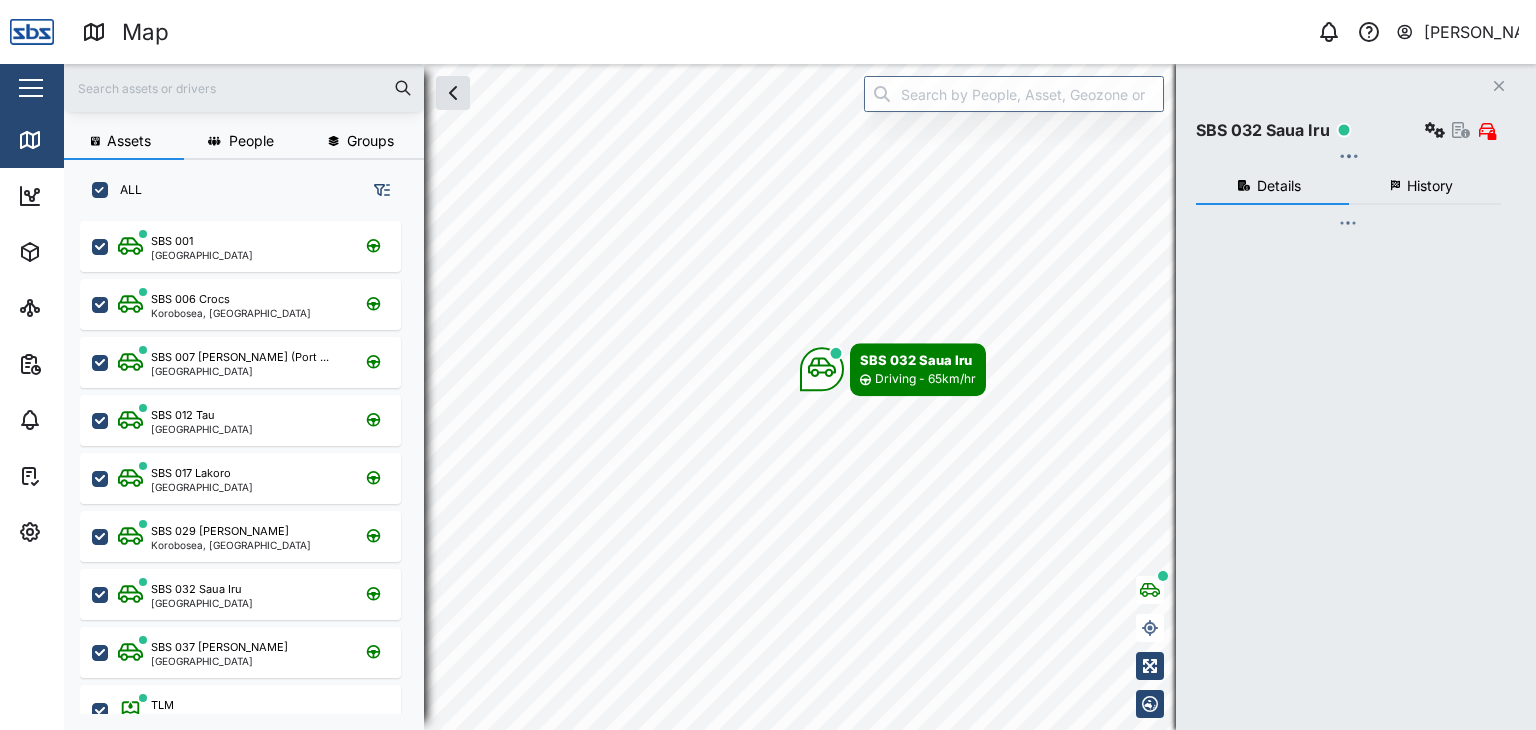 checkbox on "true" 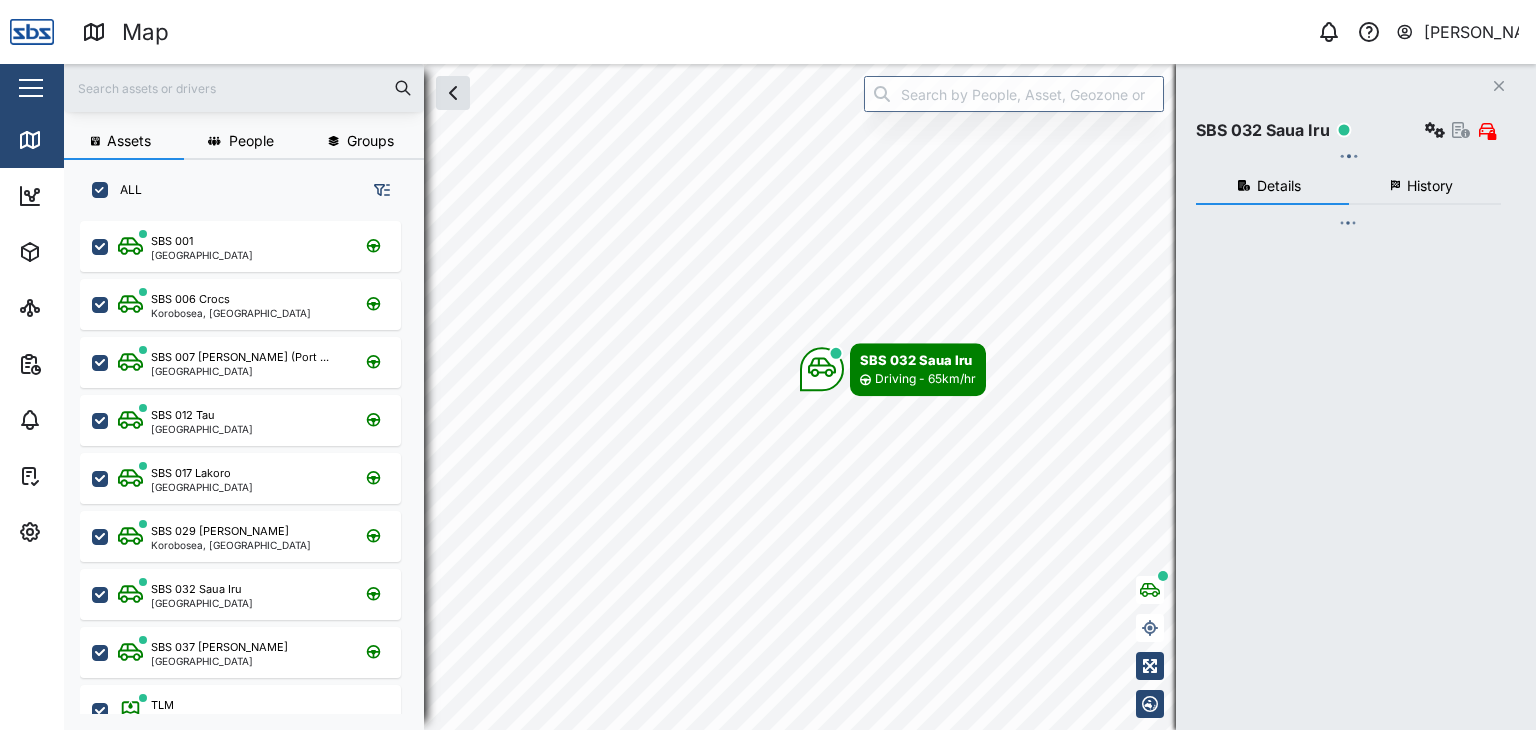 checkbox on "true" 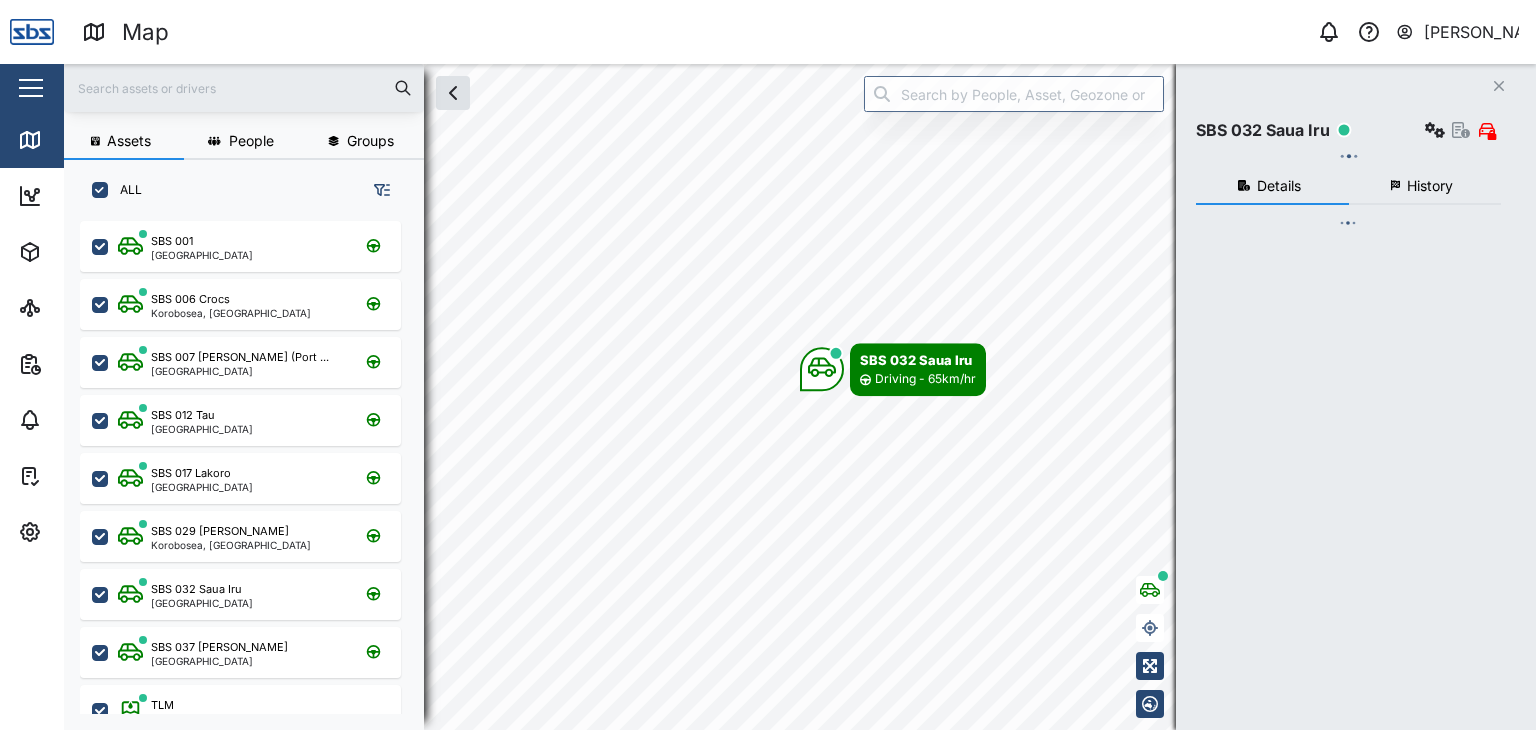 checkbox on "true" 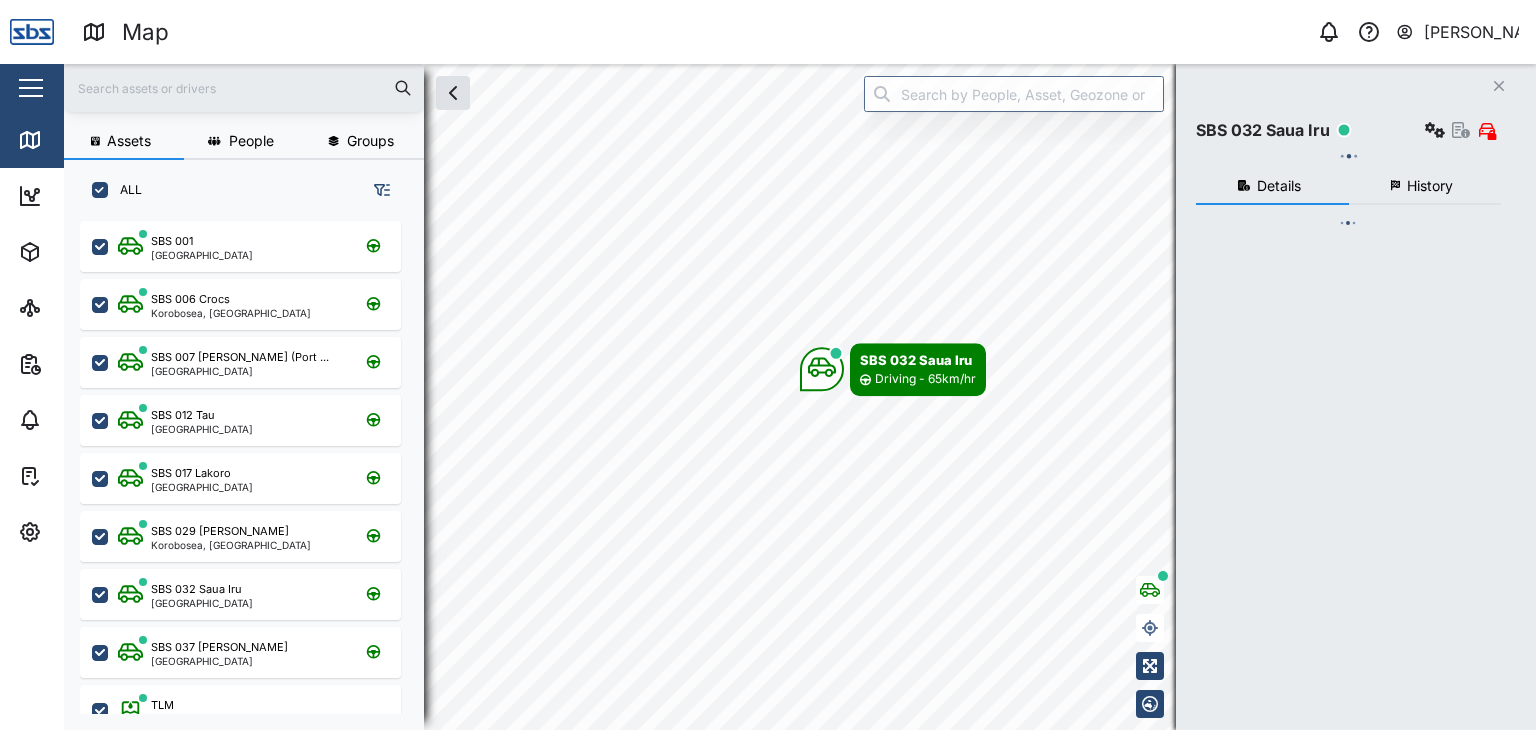 checkbox on "true" 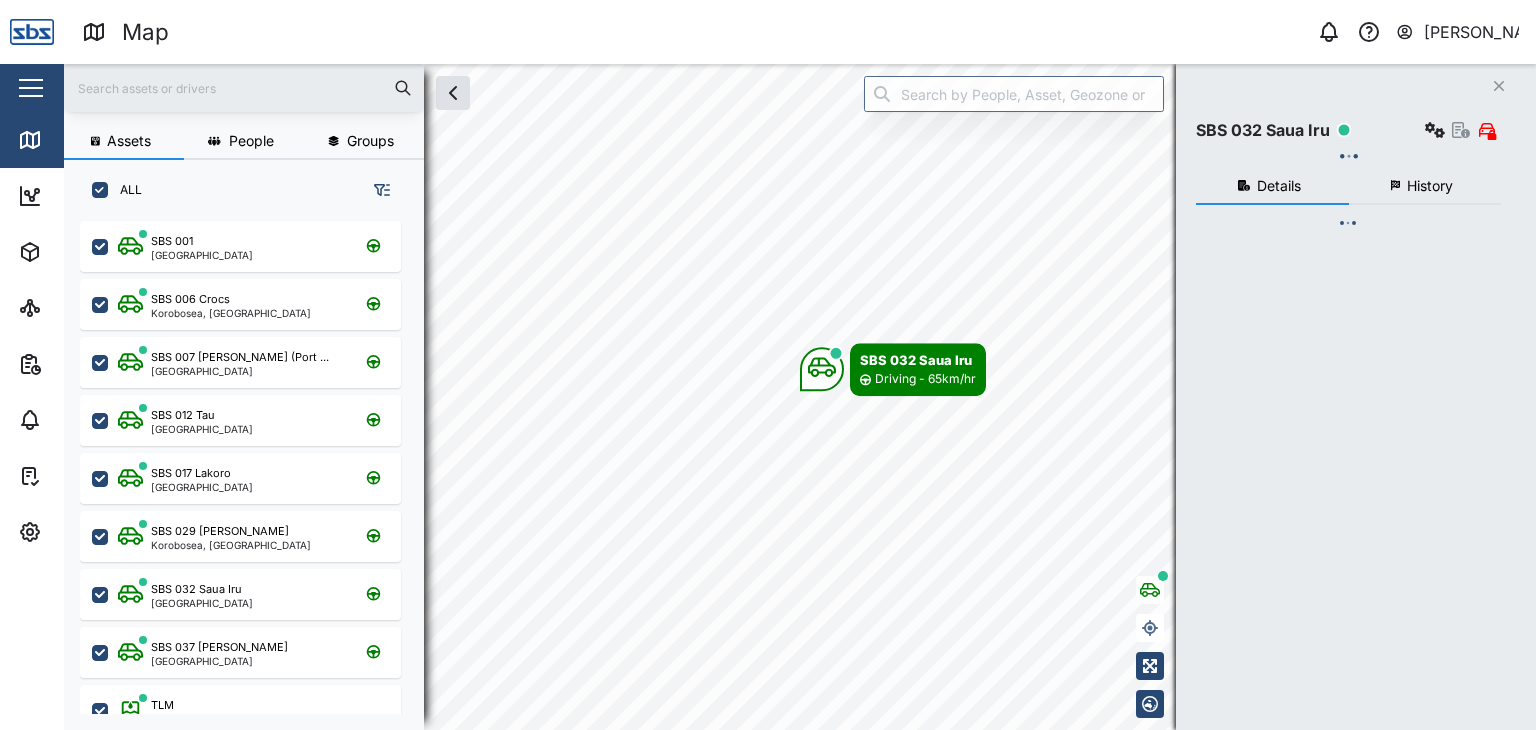 checkbox on "true" 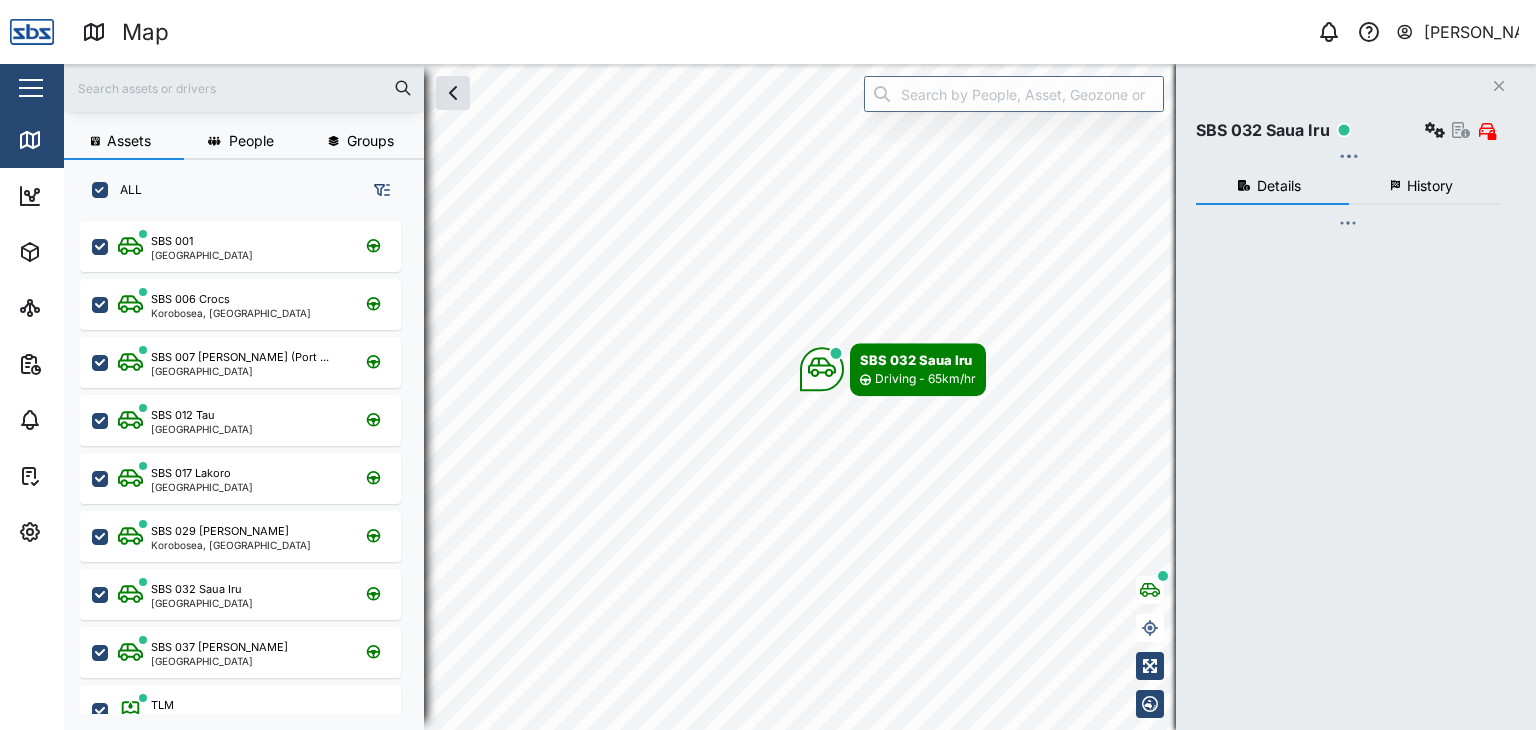checkbox on "true" 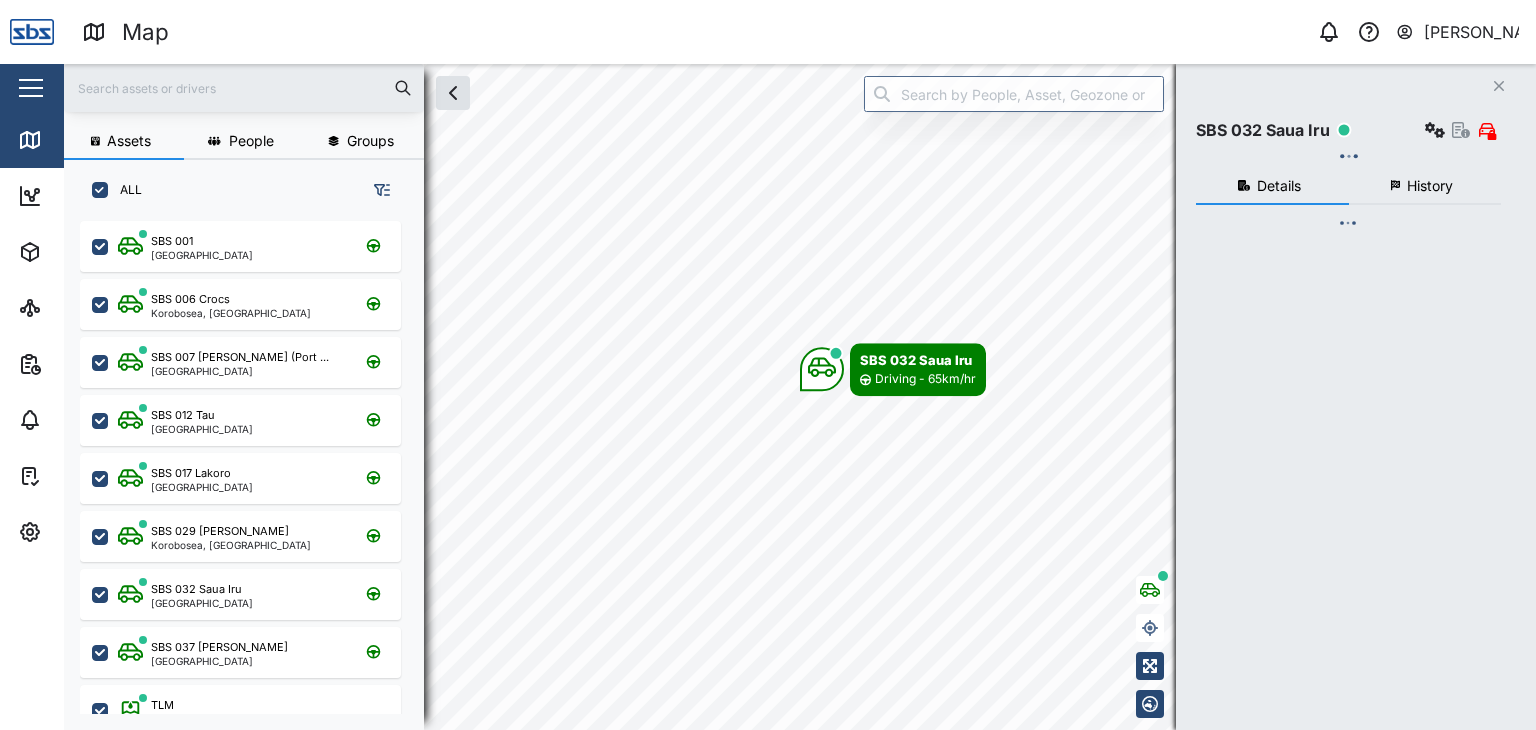 checkbox on "true" 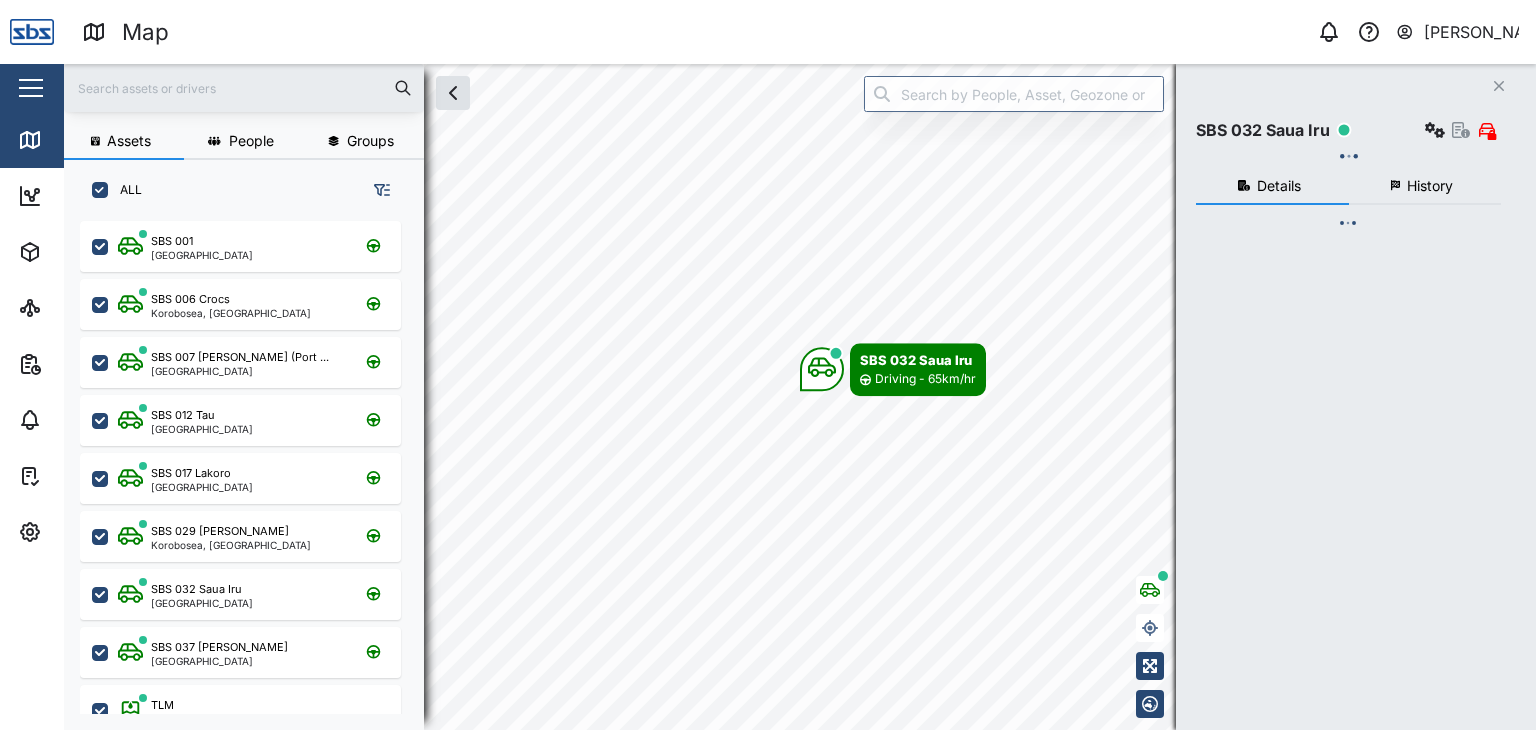 checkbox on "true" 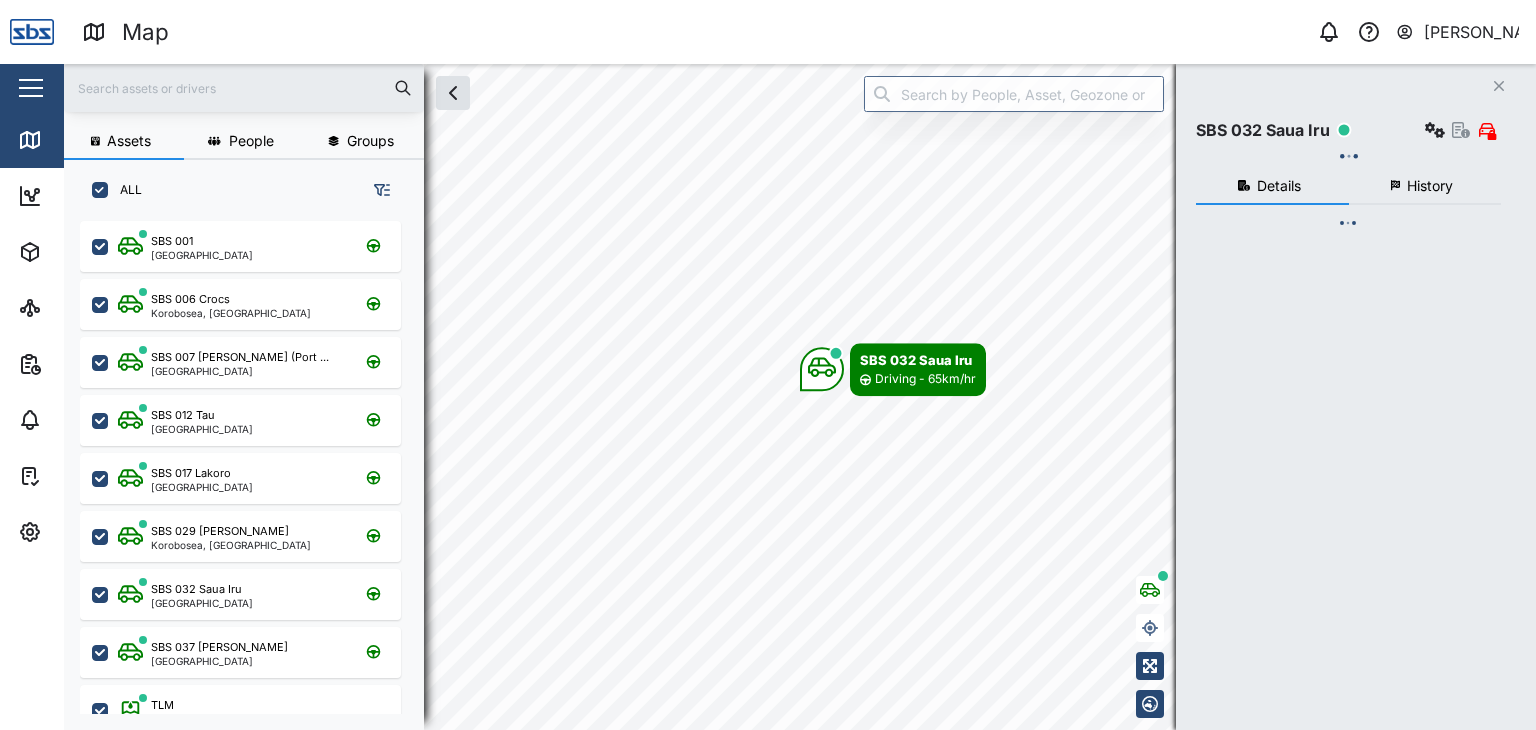 checkbox on "true" 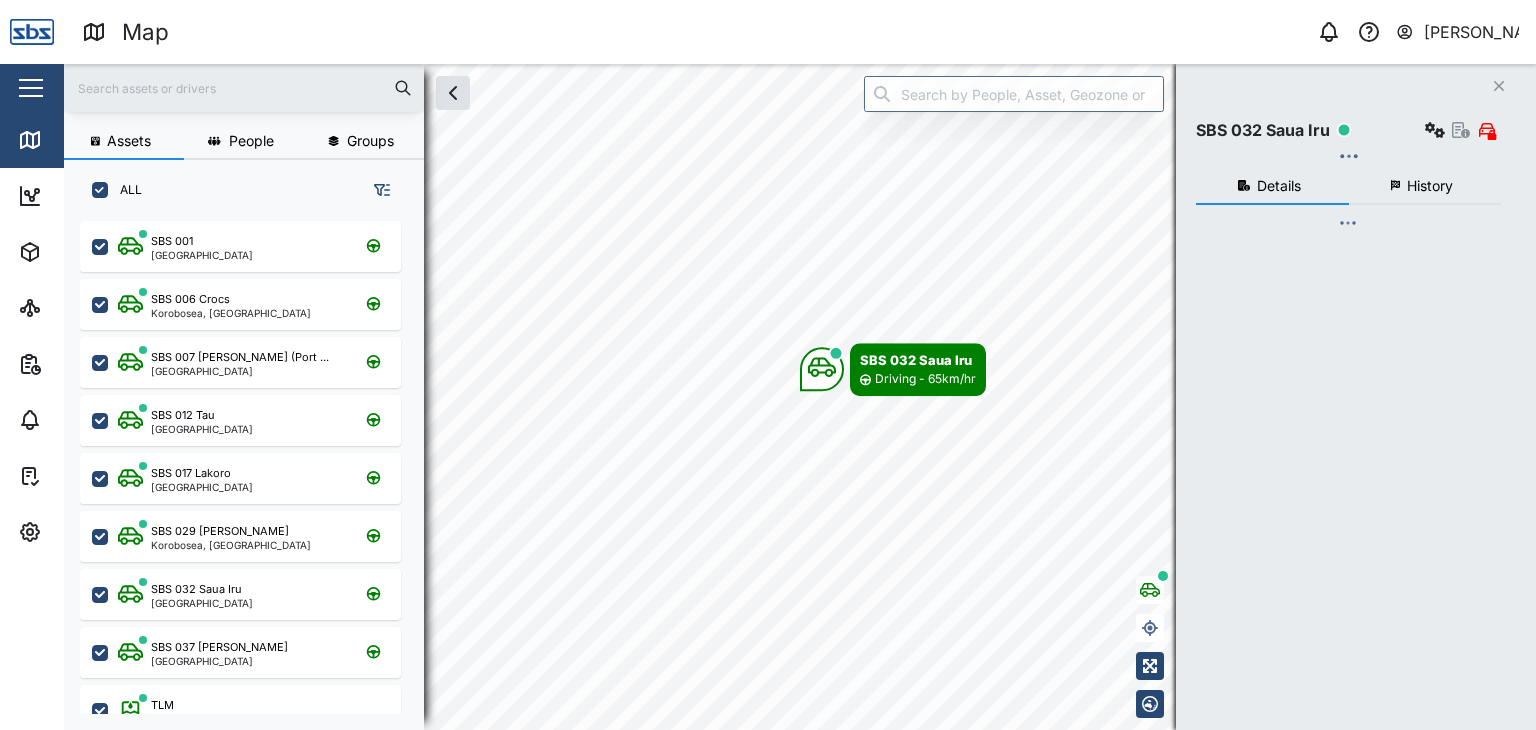 checkbox on "true" 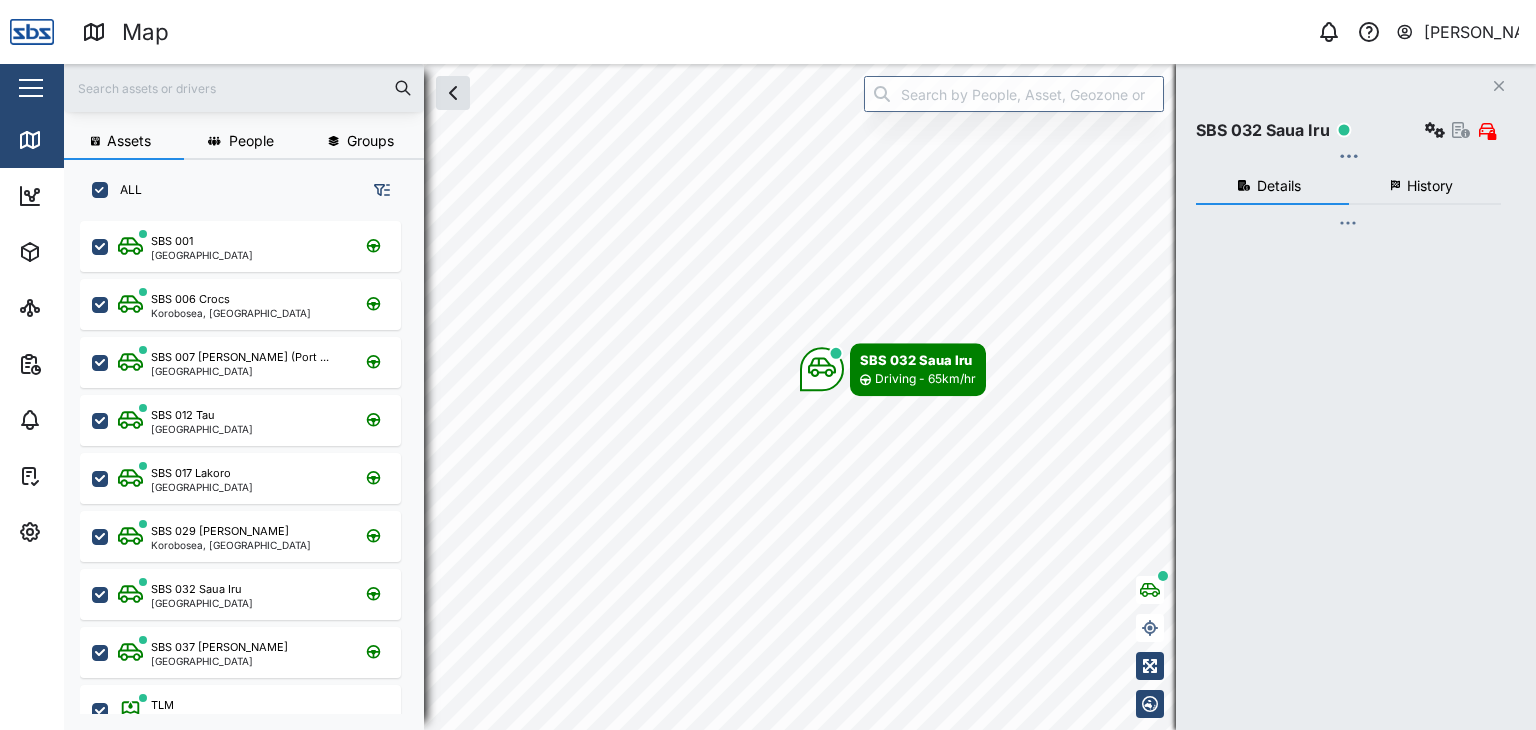 checkbox on "true" 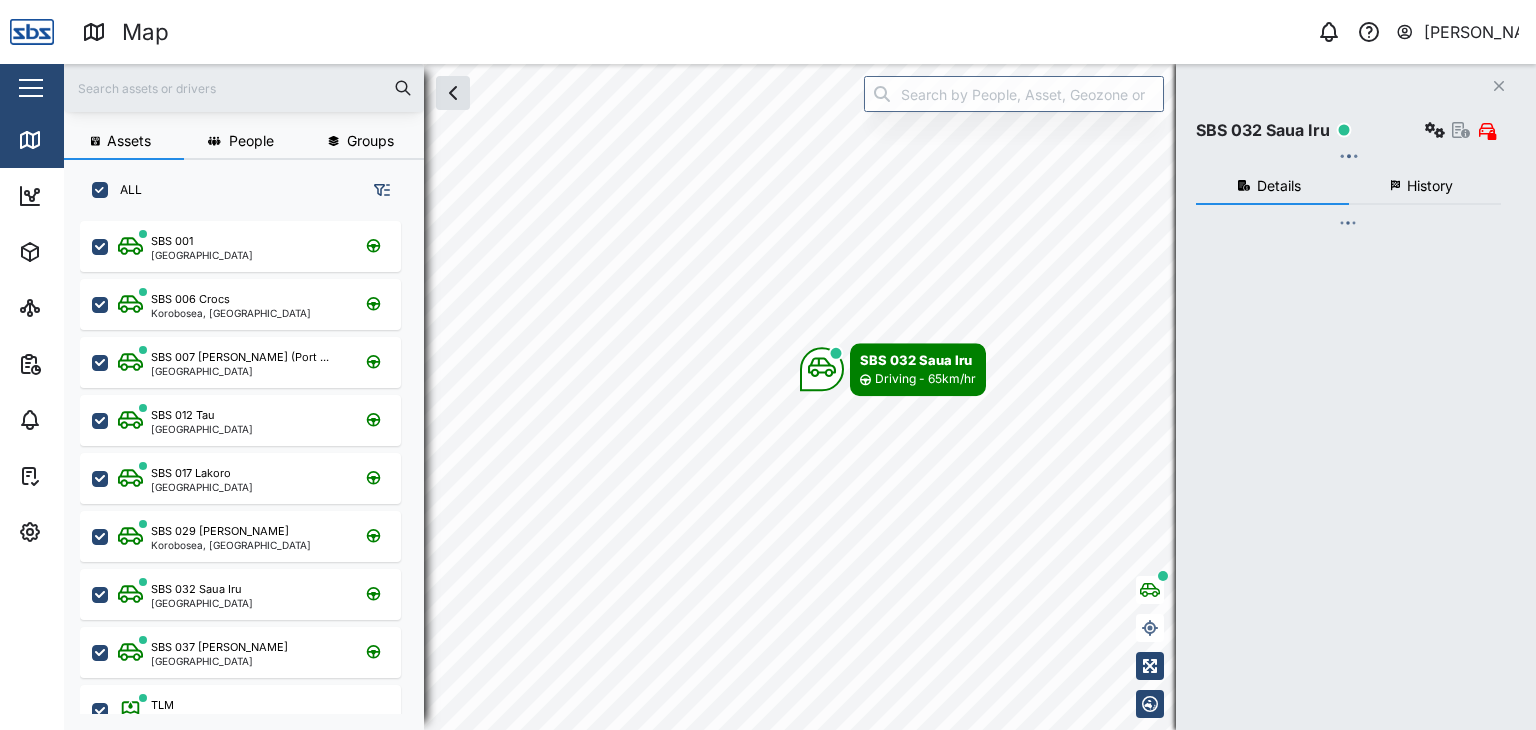 checkbox on "true" 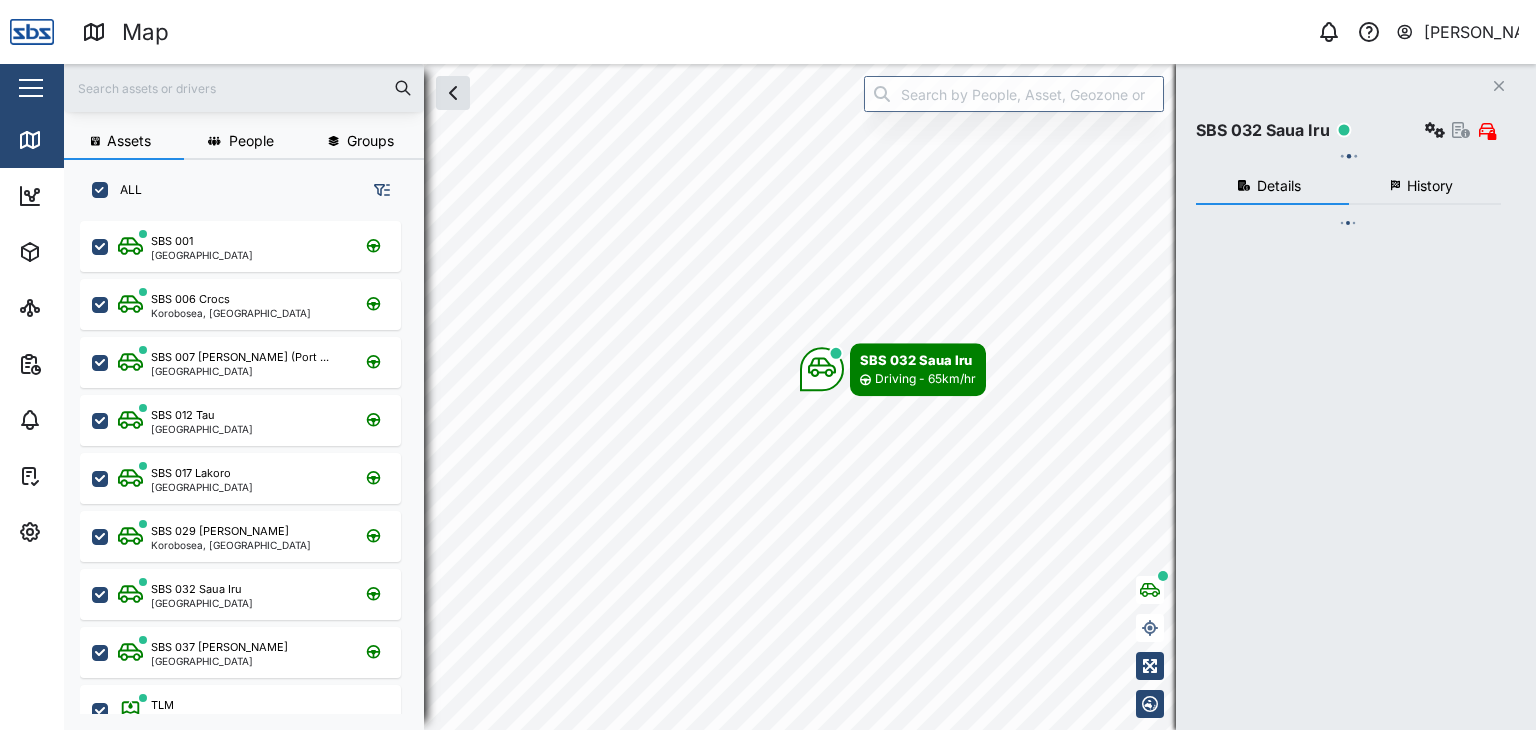 checkbox on "true" 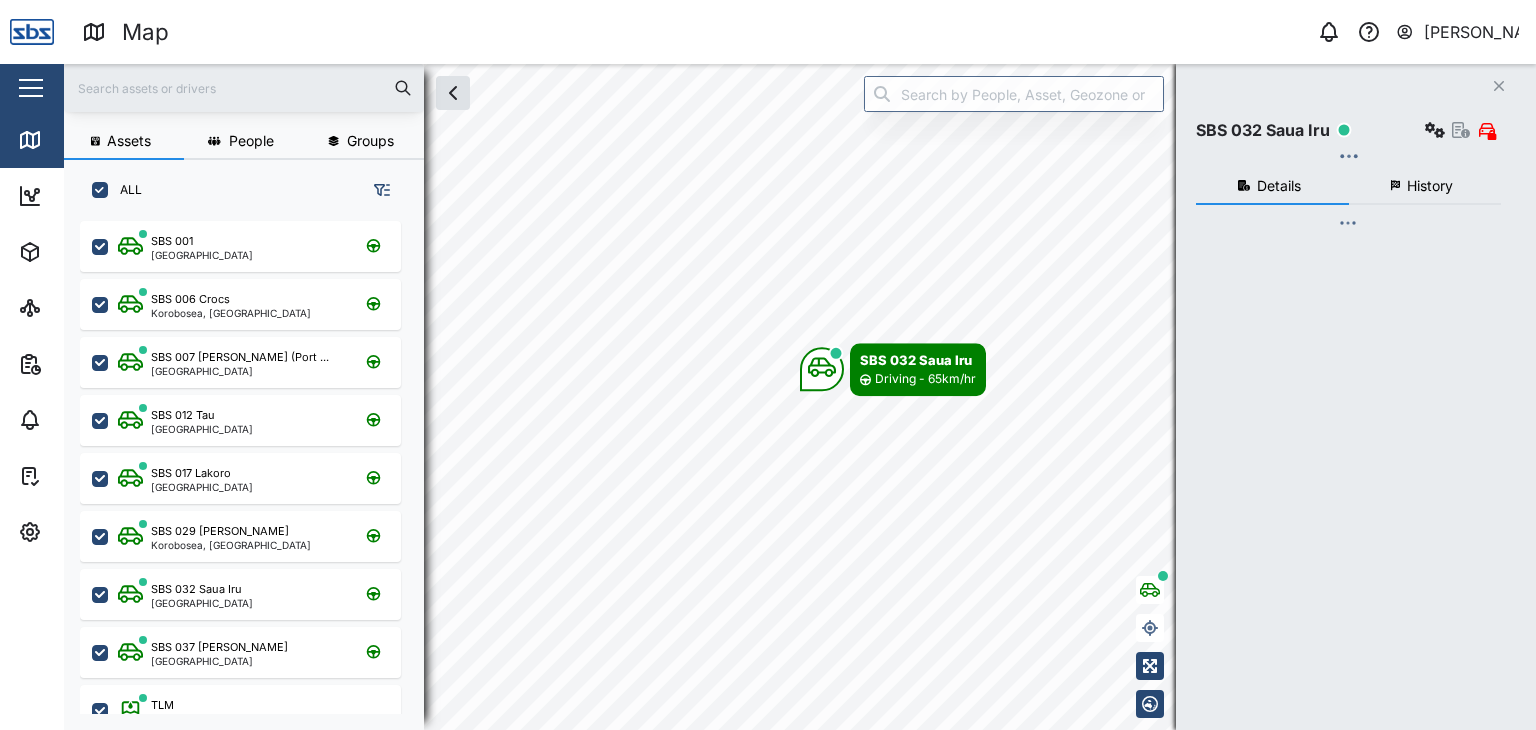 checkbox on "true" 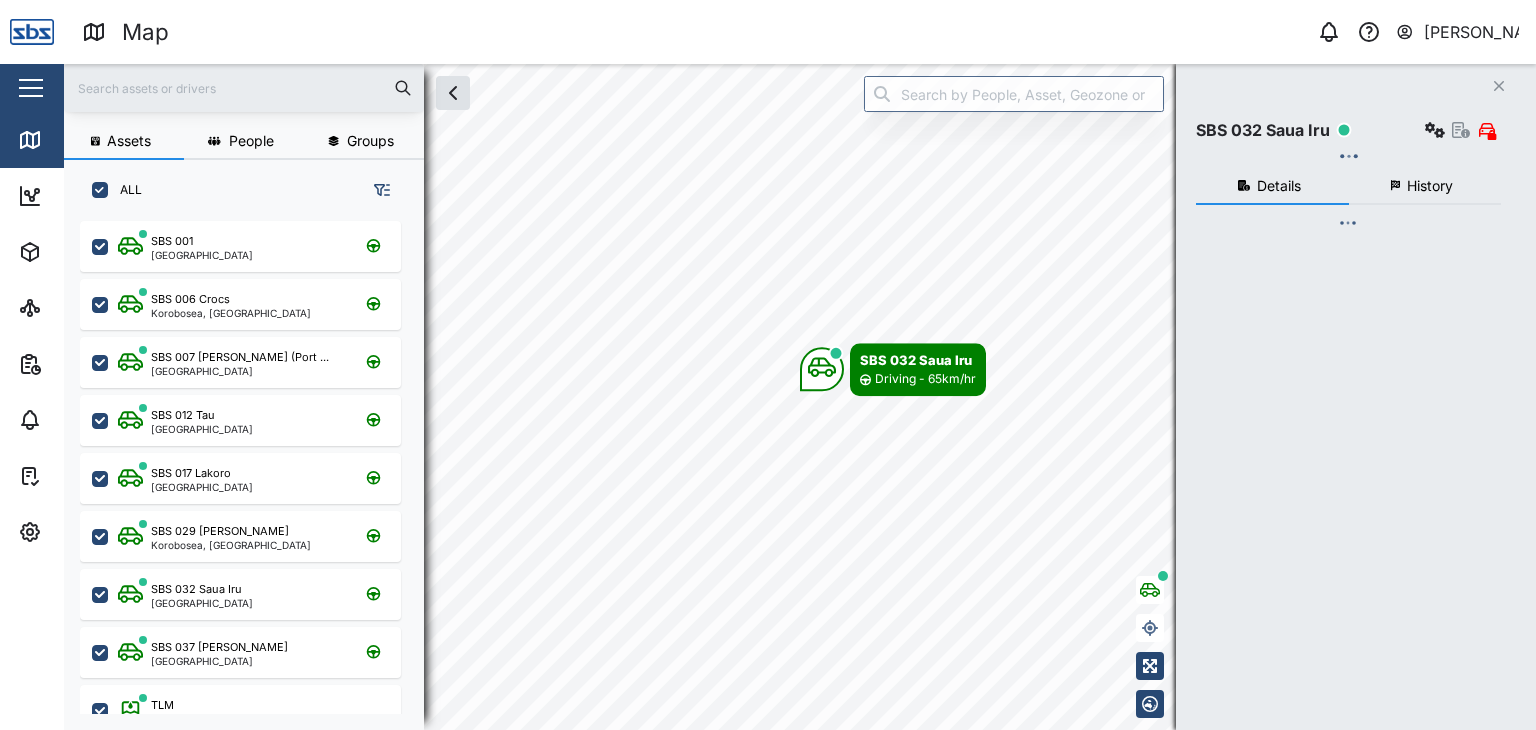 checkbox on "true" 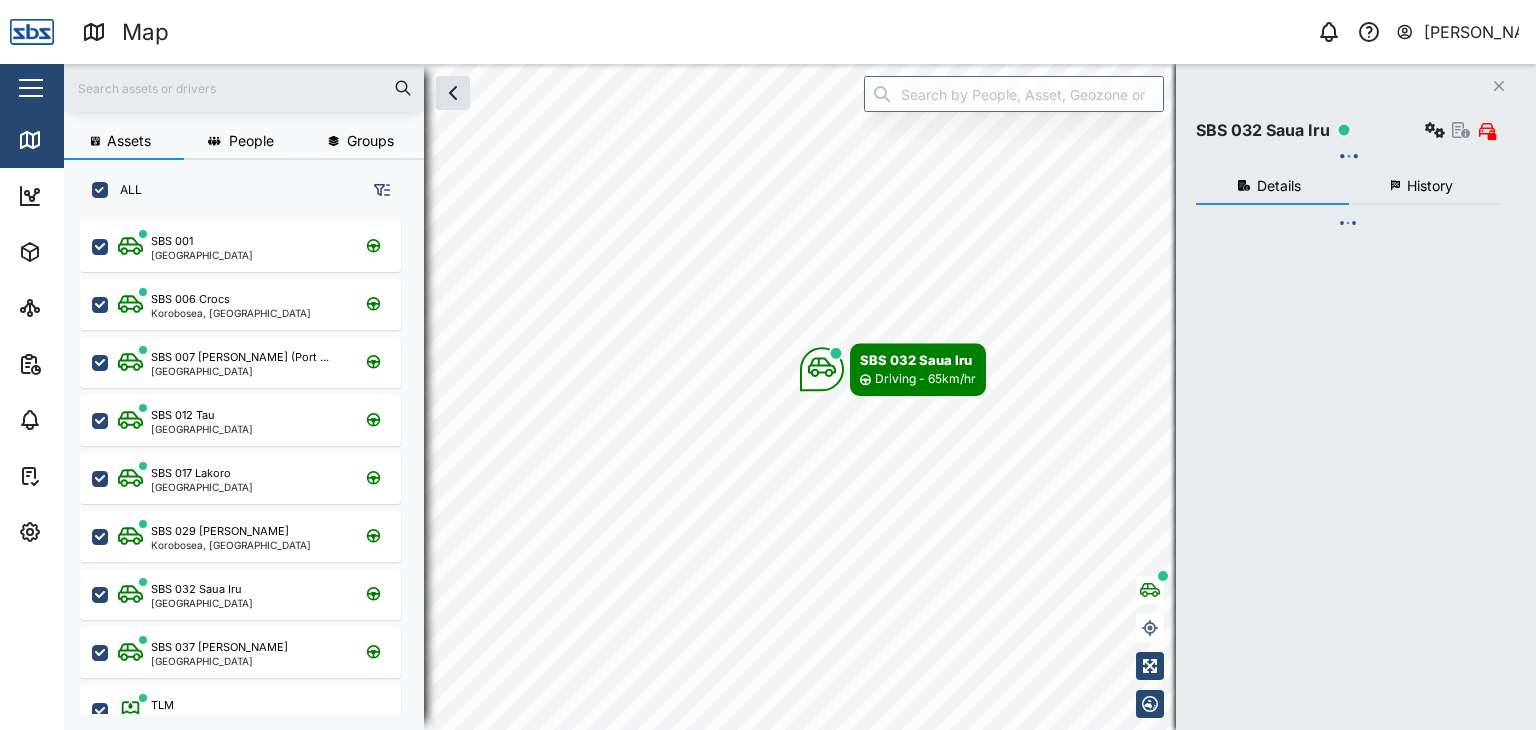 checkbox on "true" 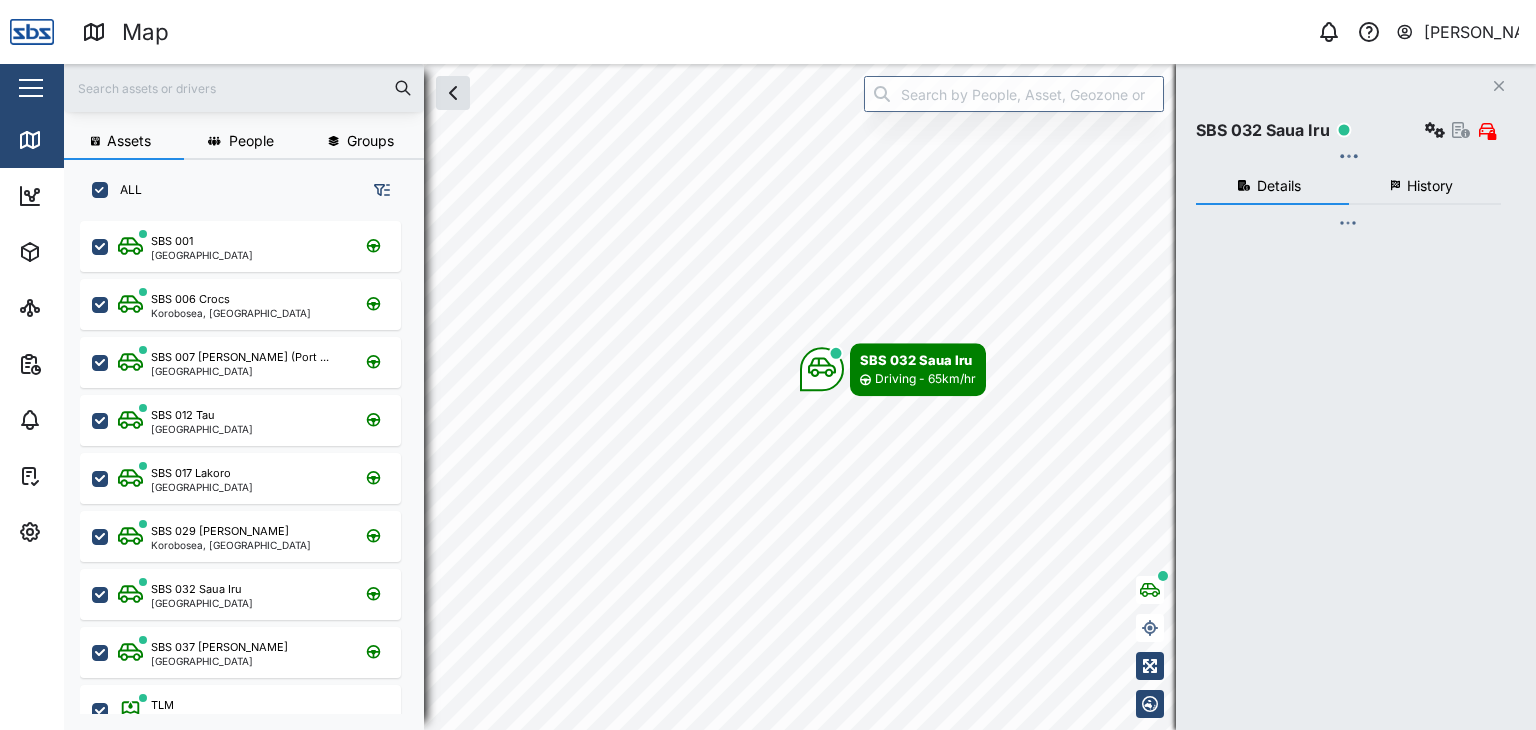checkbox on "true" 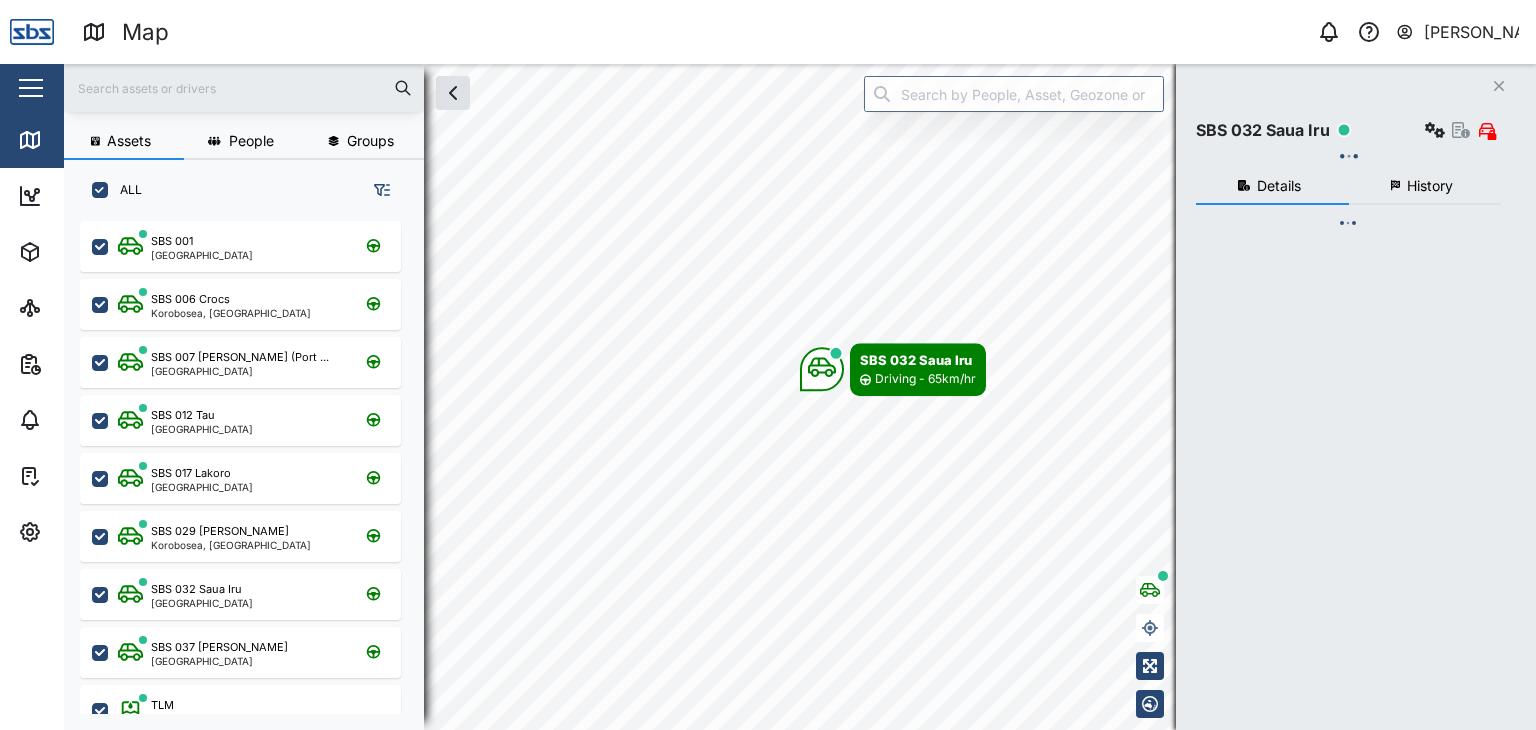 checkbox on "true" 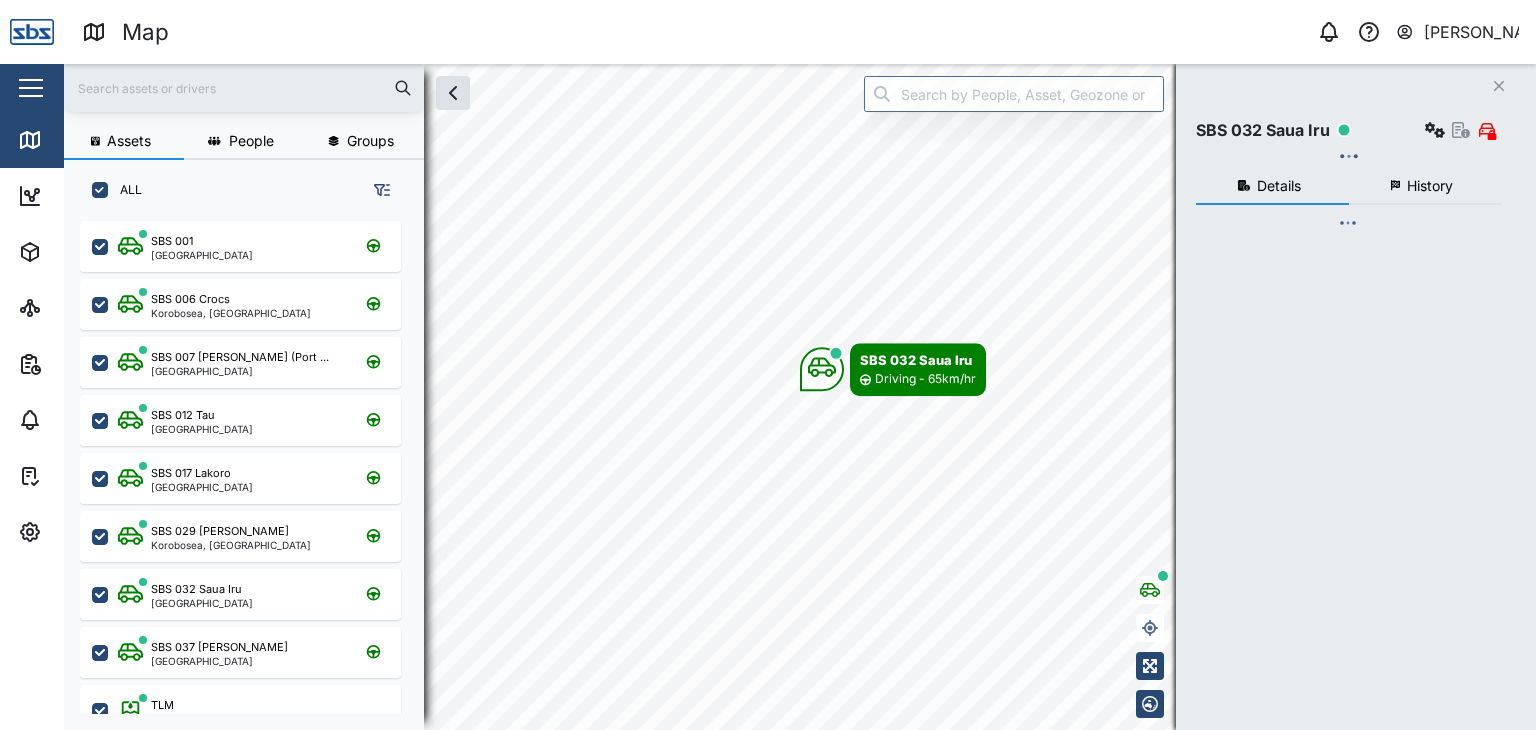 checkbox on "true" 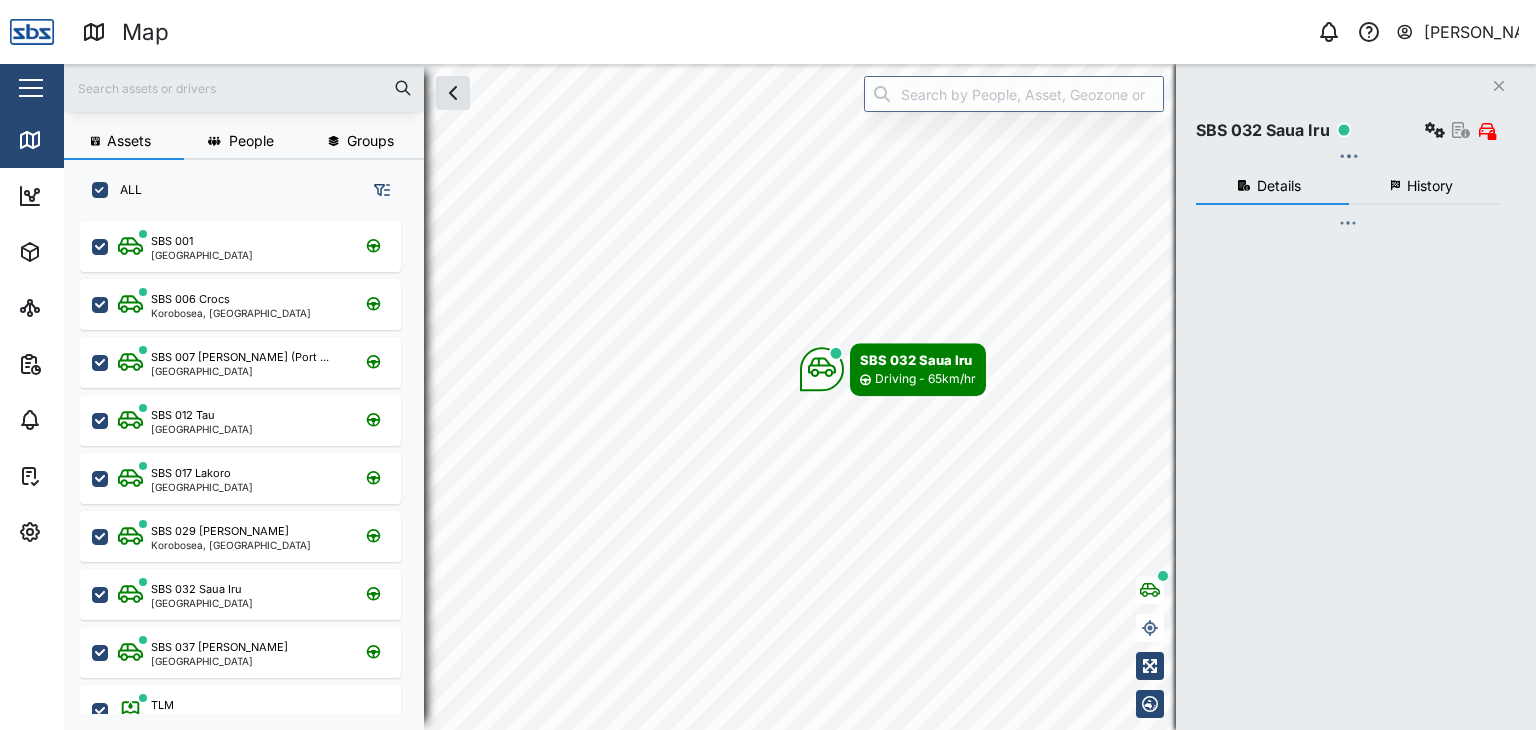 checkbox on "true" 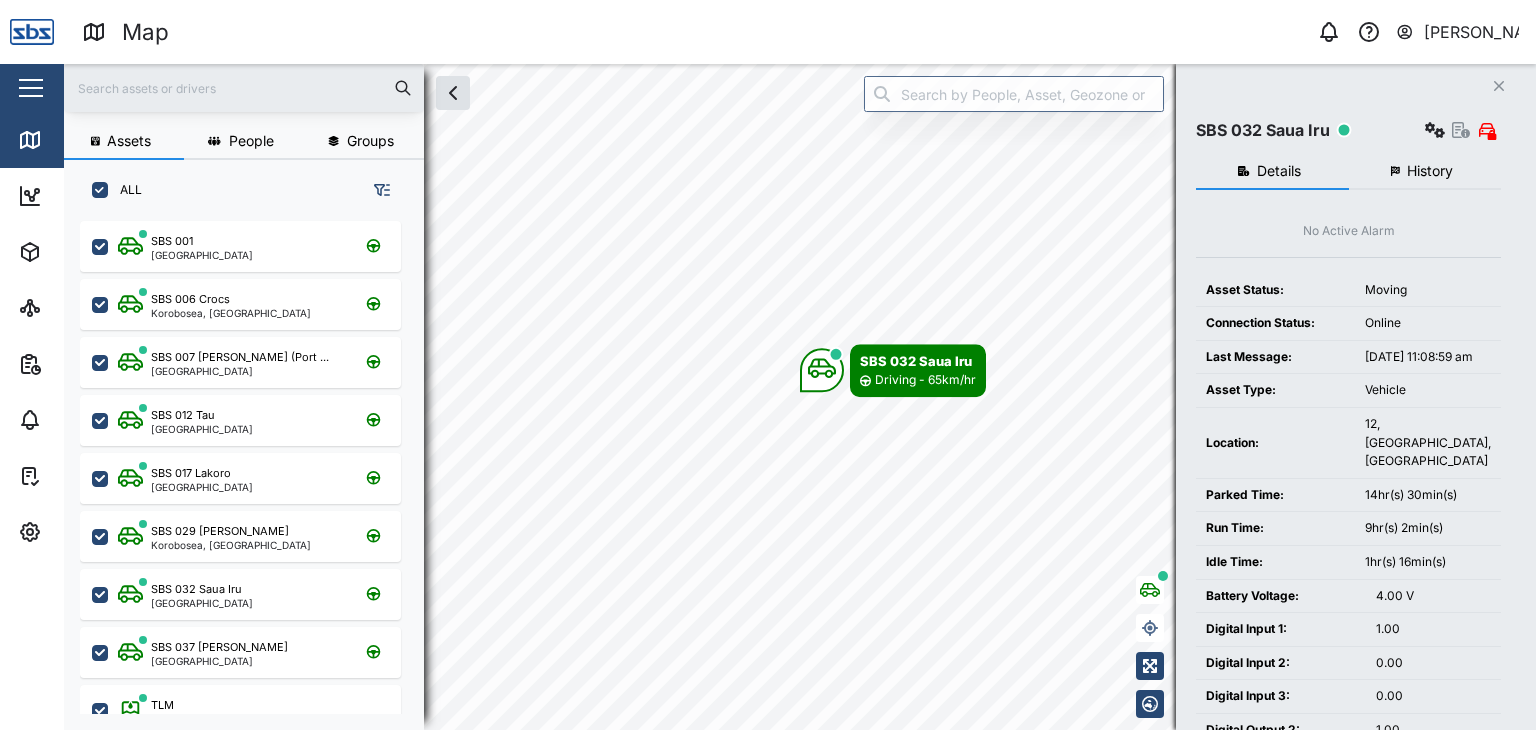 scroll, scrollTop: 0, scrollLeft: 0, axis: both 